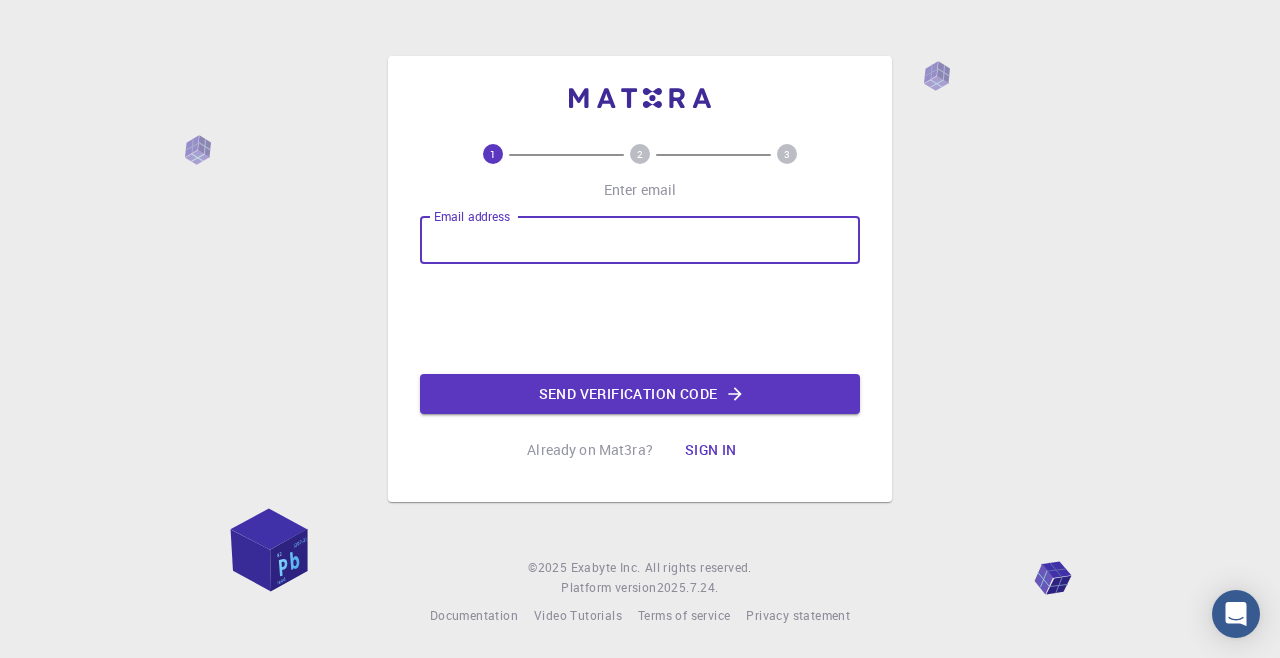 scroll, scrollTop: 0, scrollLeft: 0, axis: both 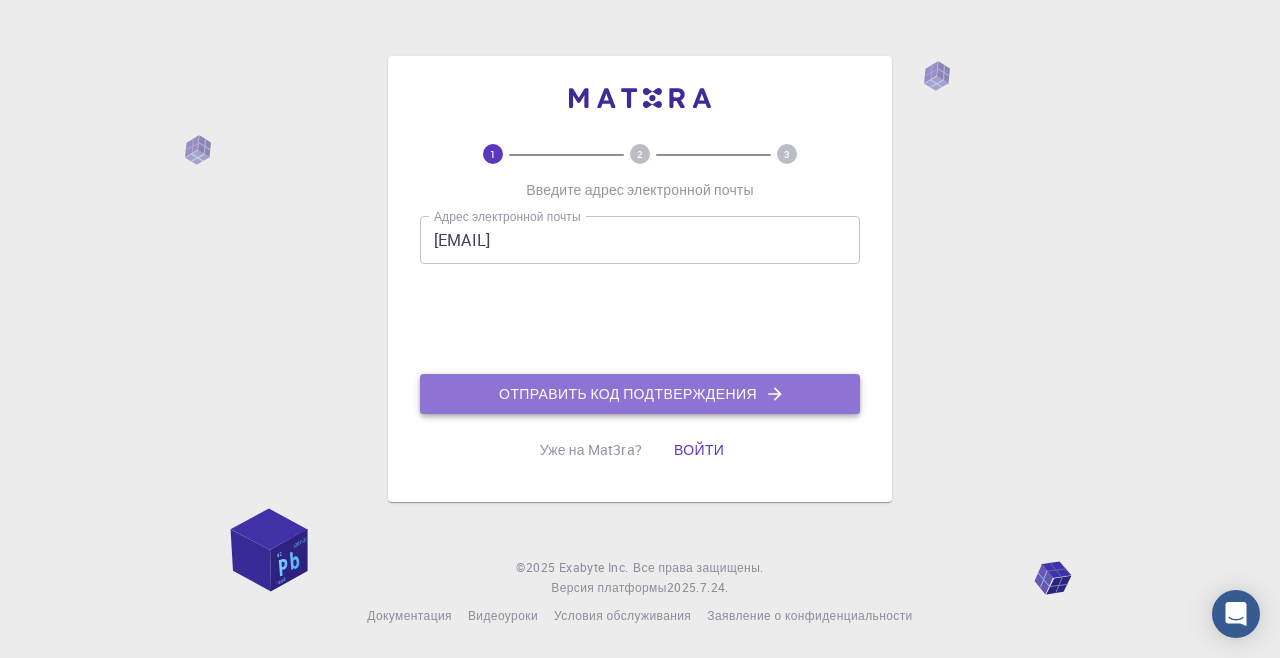 click on "Отправить код подтверждения" at bounding box center (628, 393) 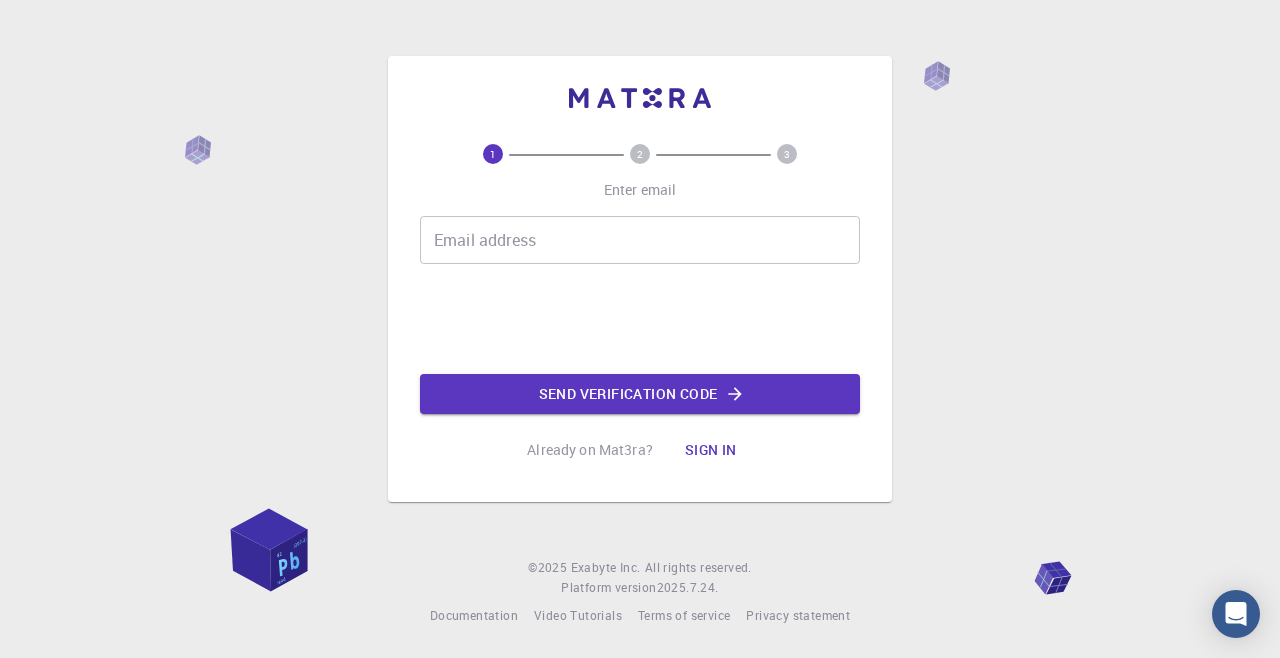 scroll, scrollTop: 0, scrollLeft: 0, axis: both 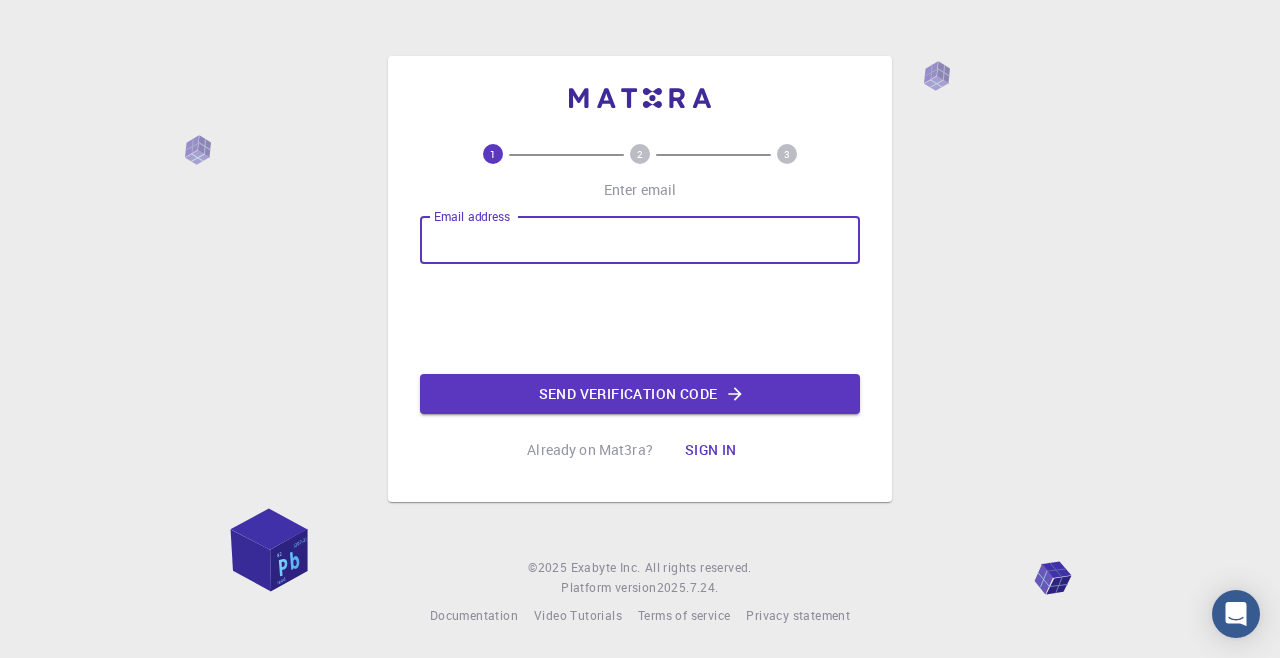 click on "Email address" at bounding box center [640, 240] 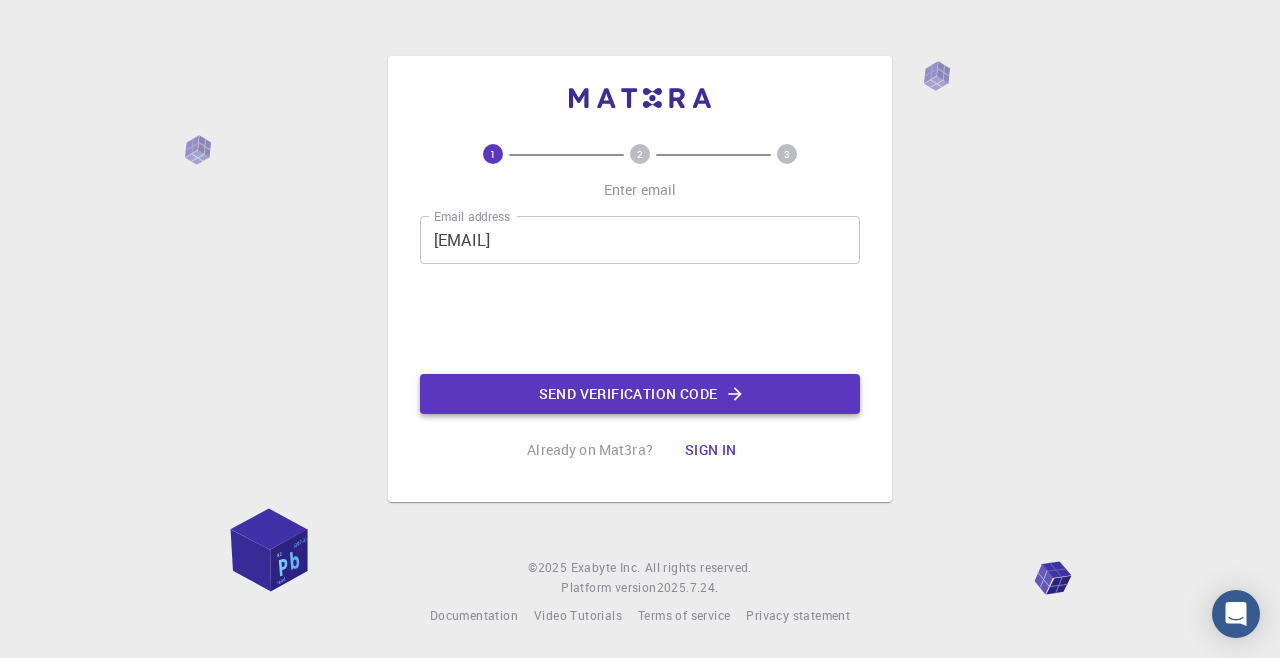 click on "Send verification code" 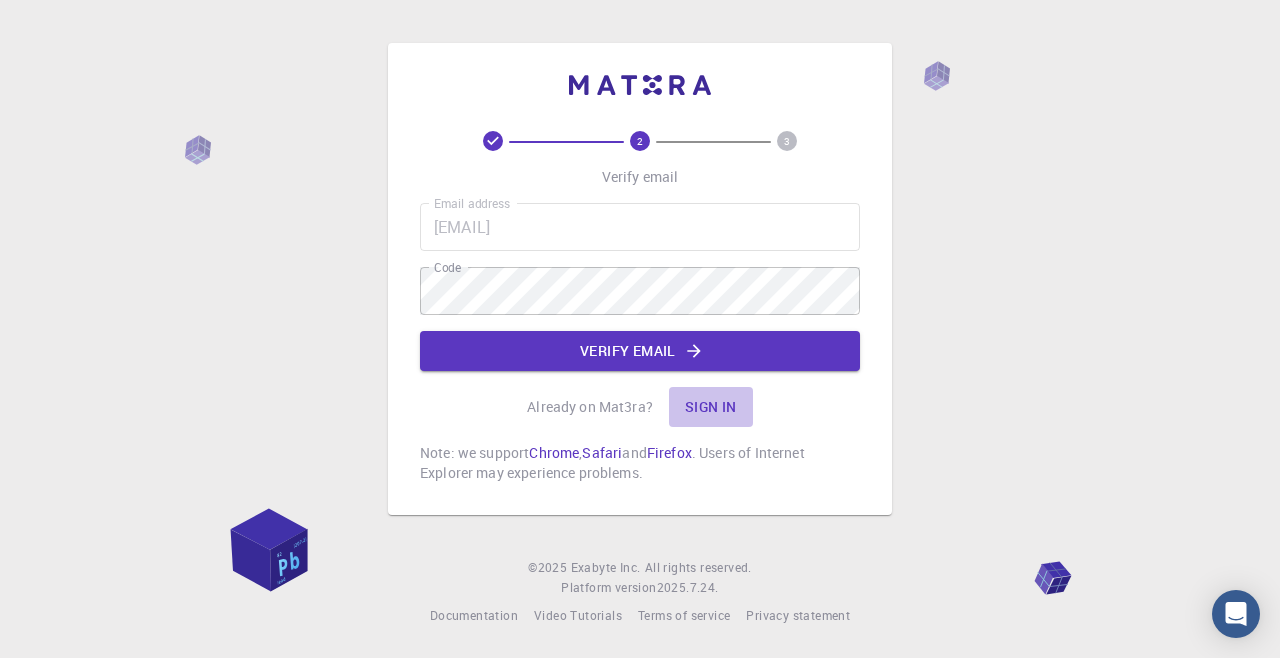 click on "Sign in" at bounding box center [711, 407] 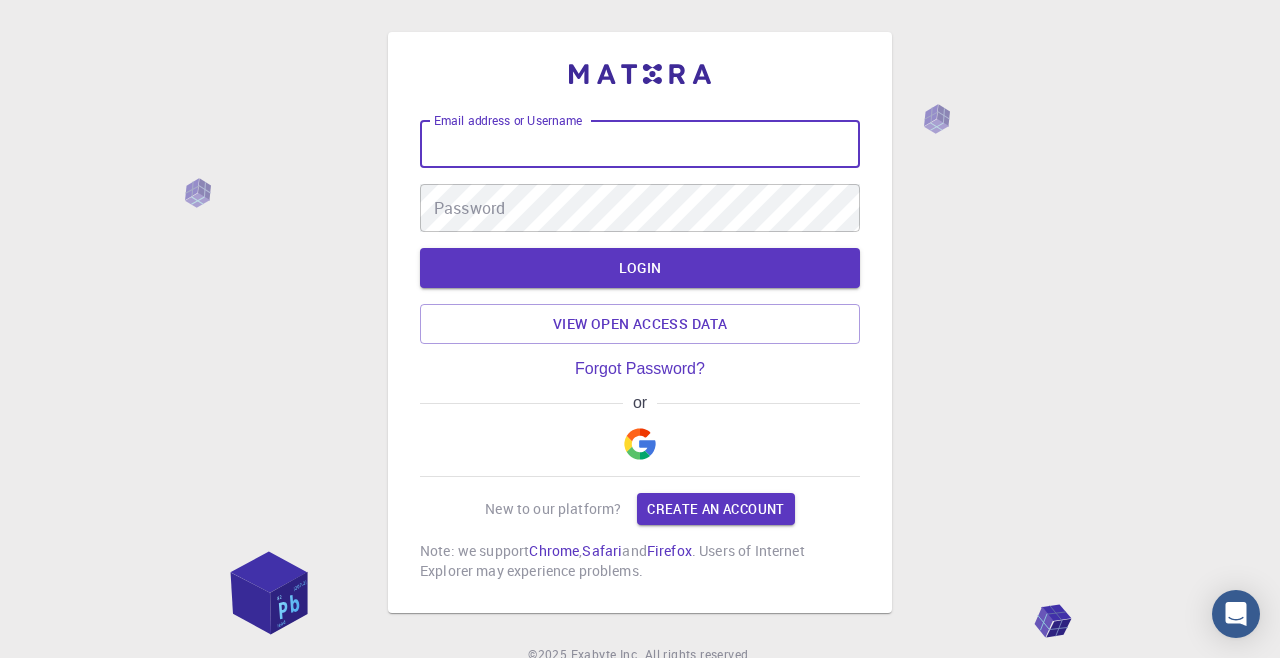 click on "Email address or Username" at bounding box center [640, 144] 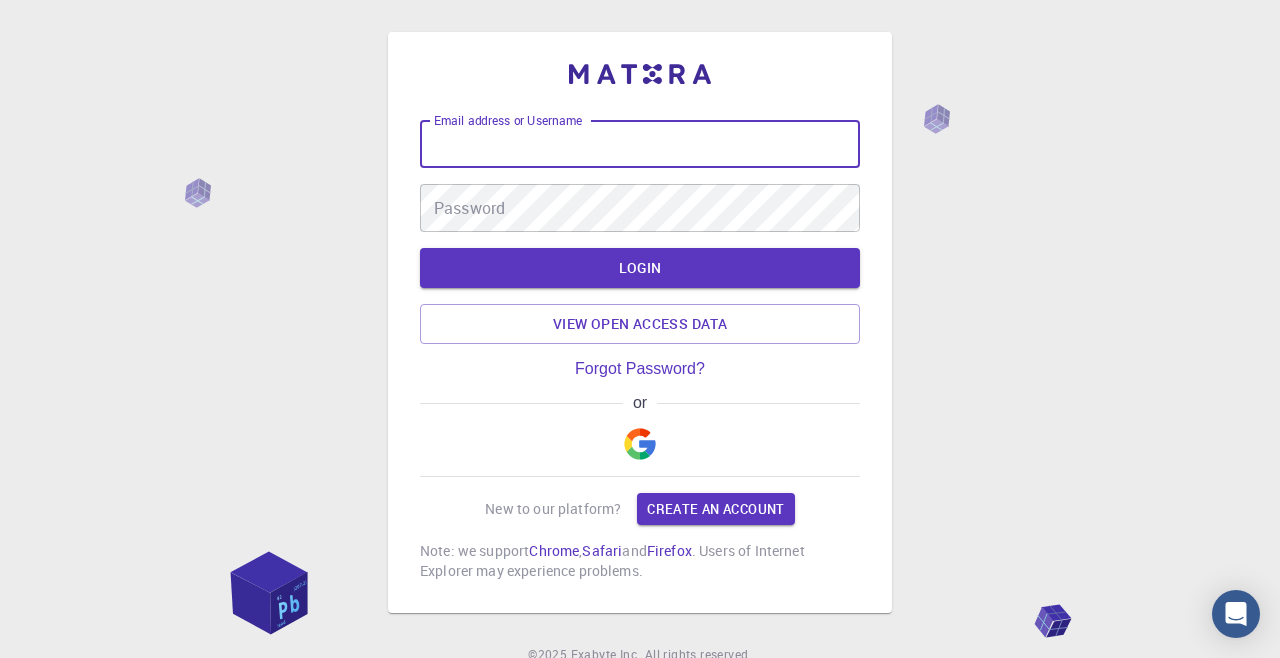 click on "Email address or Username" at bounding box center (640, 144) 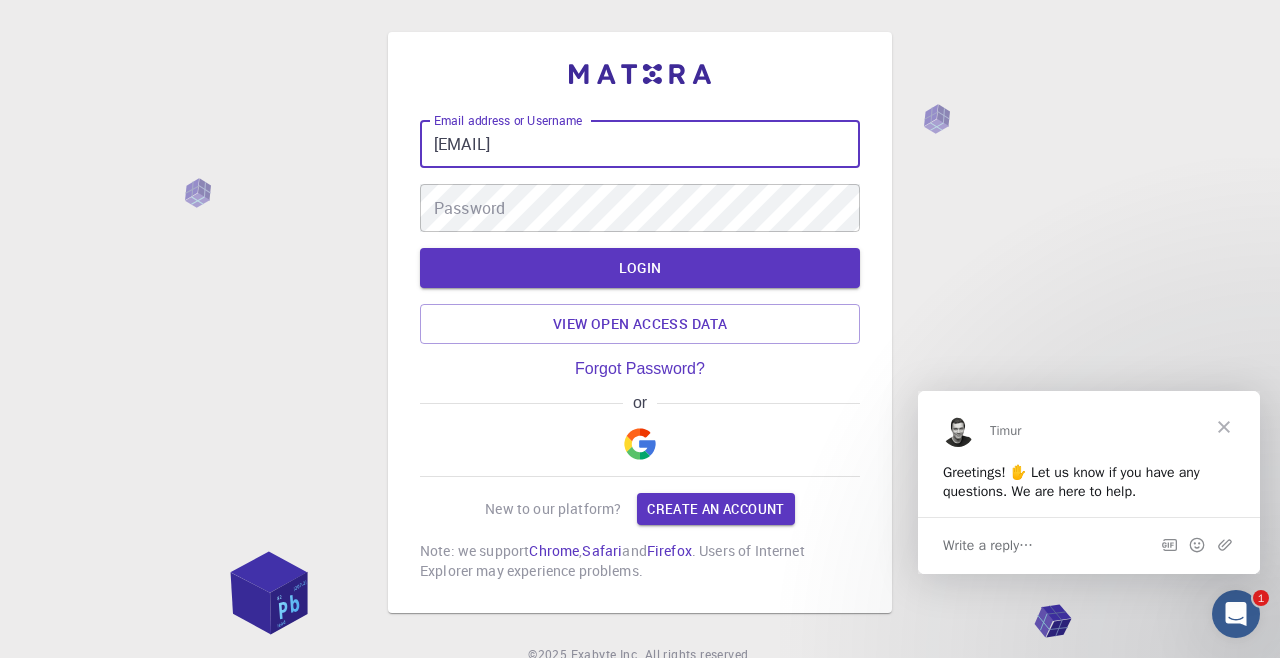 scroll, scrollTop: 0, scrollLeft: 0, axis: both 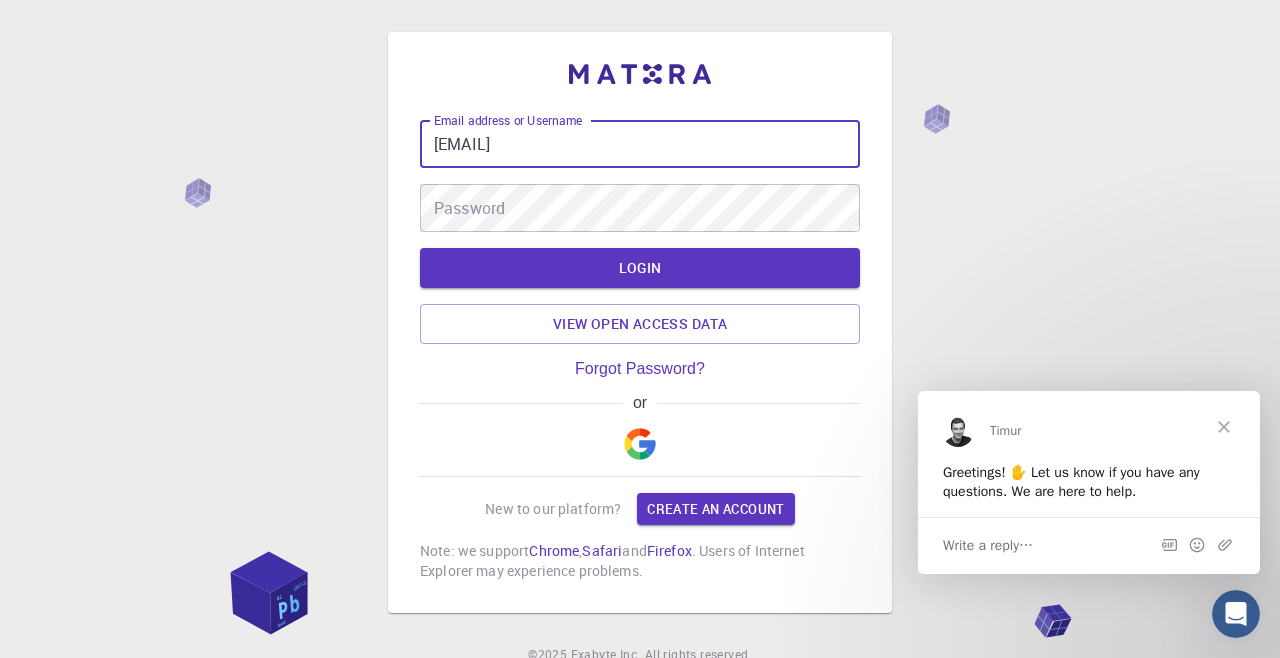 type on "[EMAIL]" 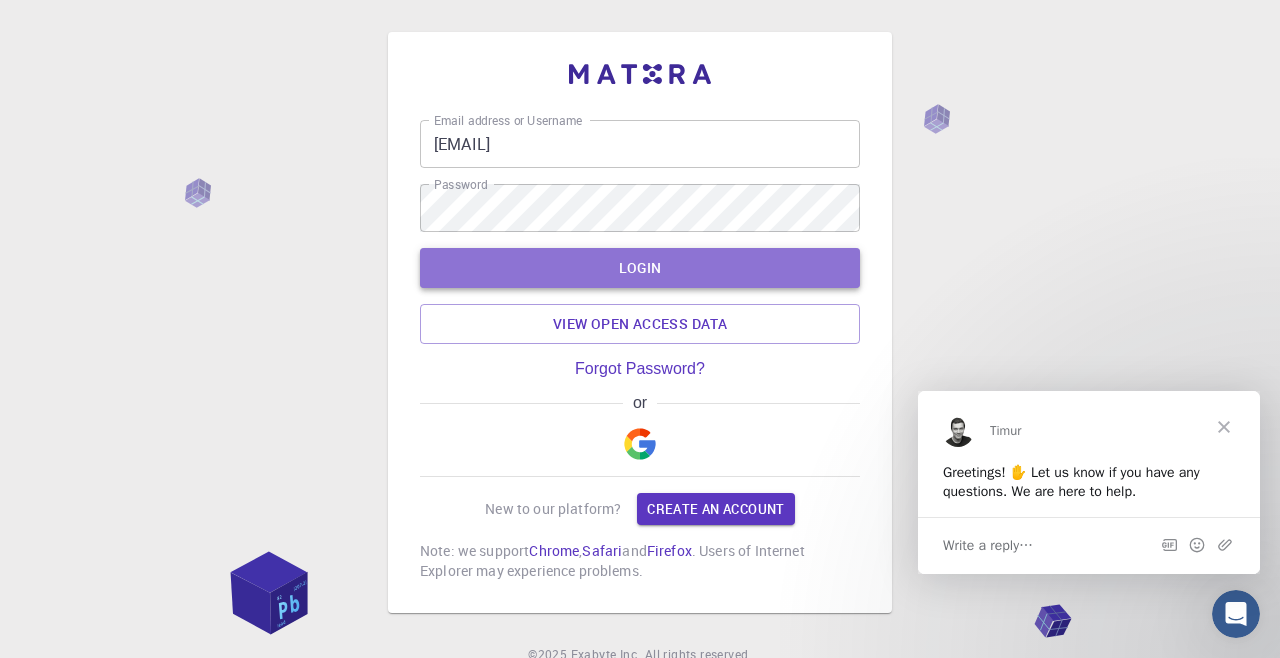 click on "LOGIN" at bounding box center [640, 268] 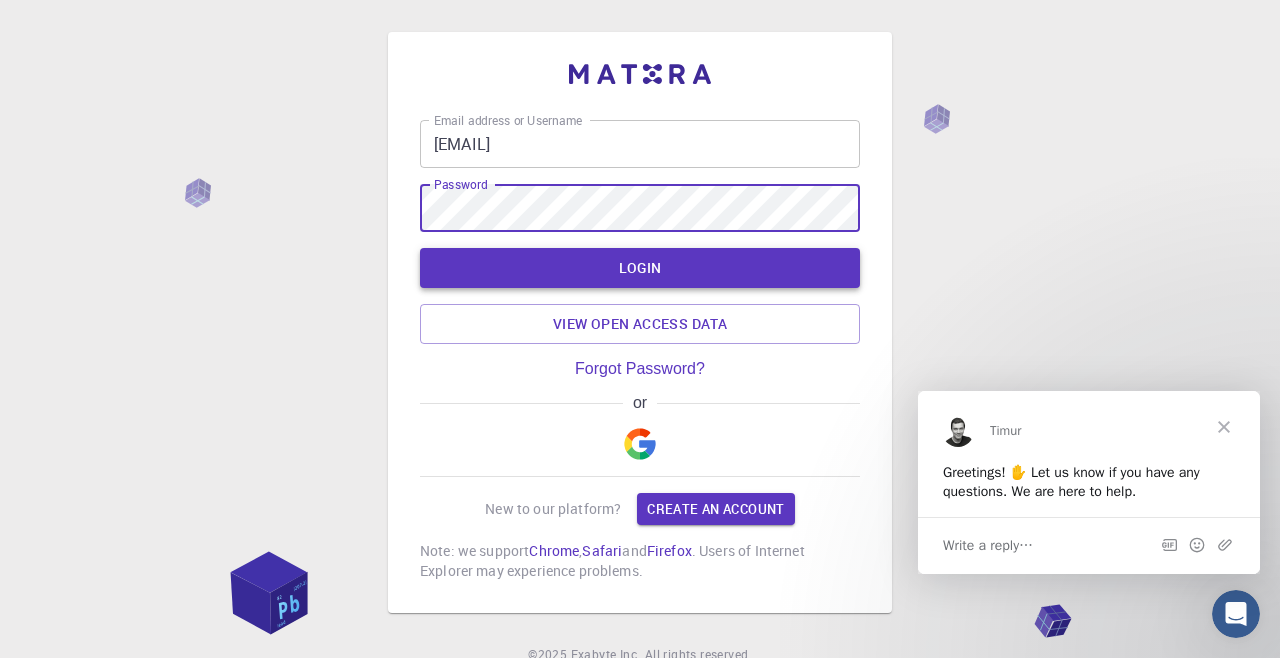 click on "LOGIN" at bounding box center [640, 268] 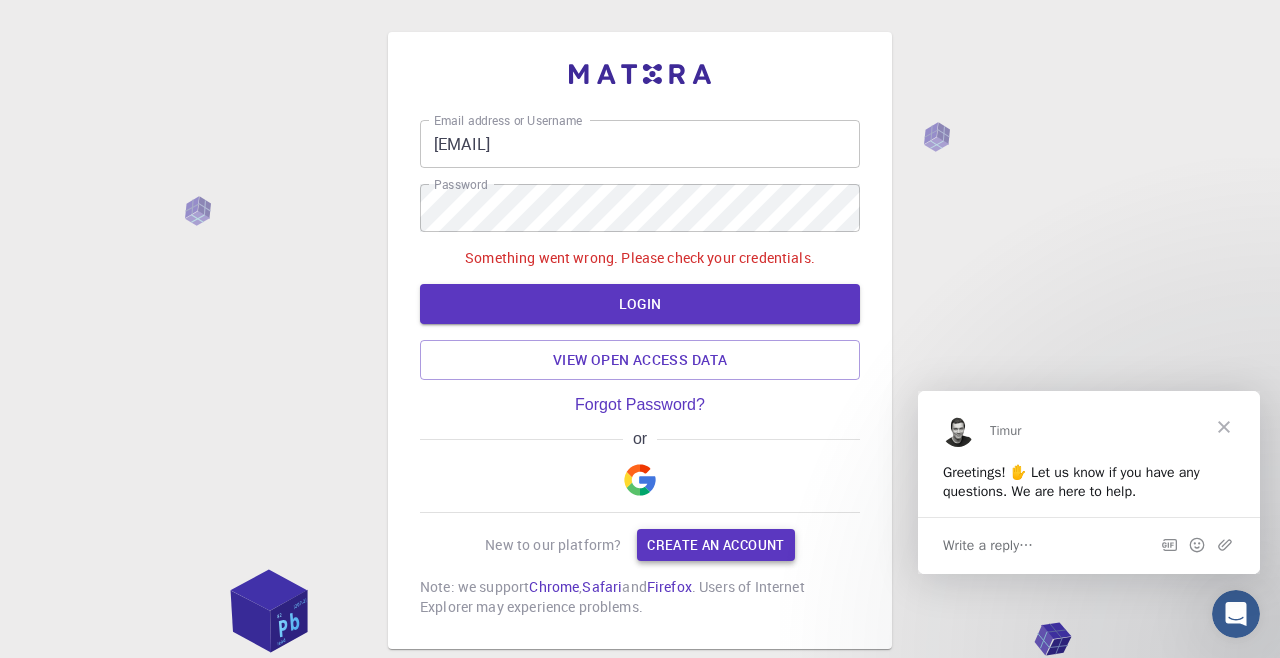 click on "Create an account" at bounding box center (715, 545) 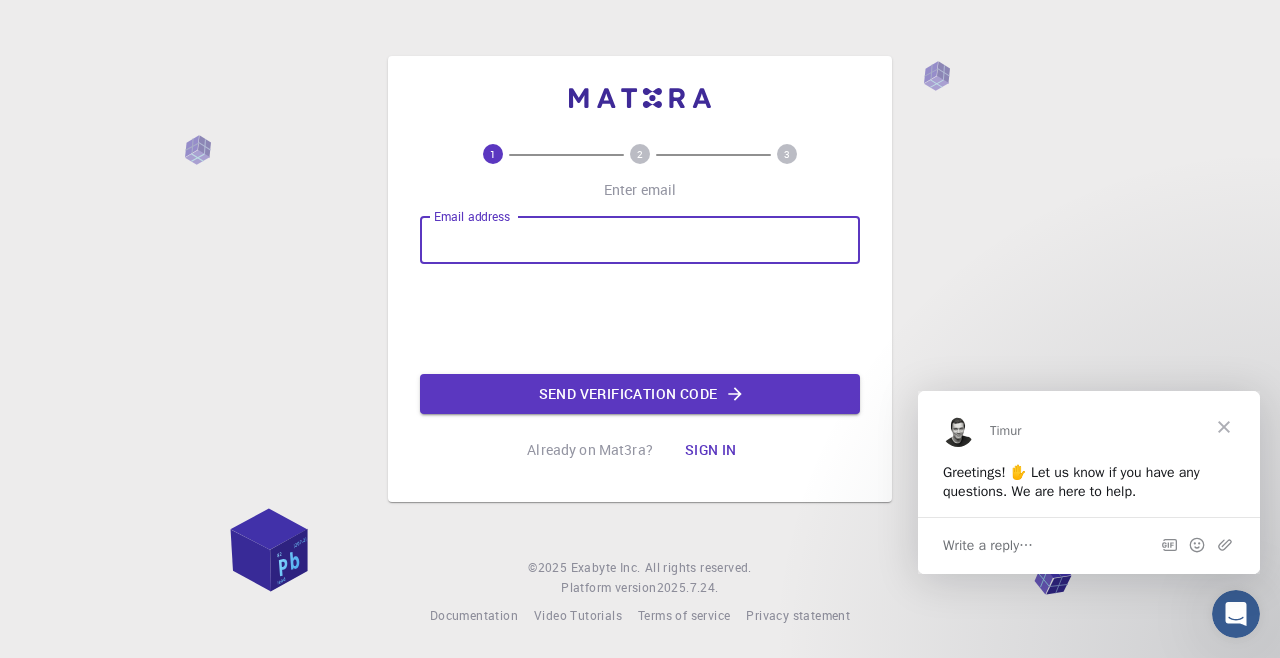 click on "Email address" at bounding box center (640, 240) 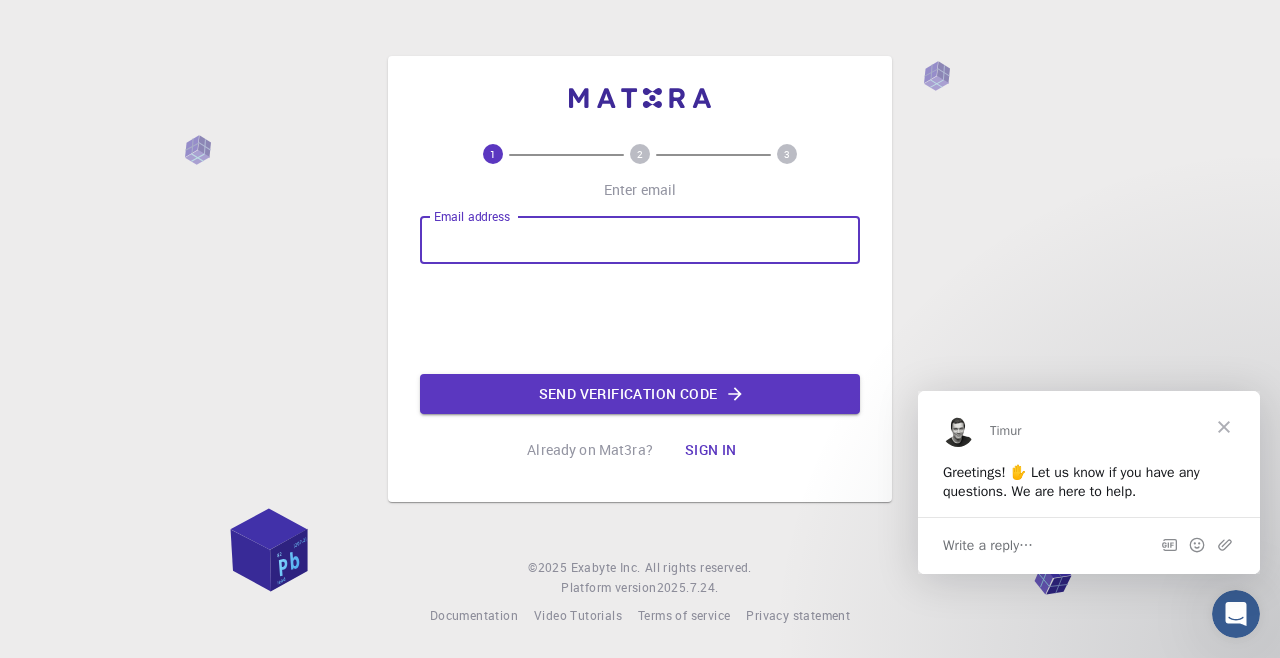 type on "[EMAIL]" 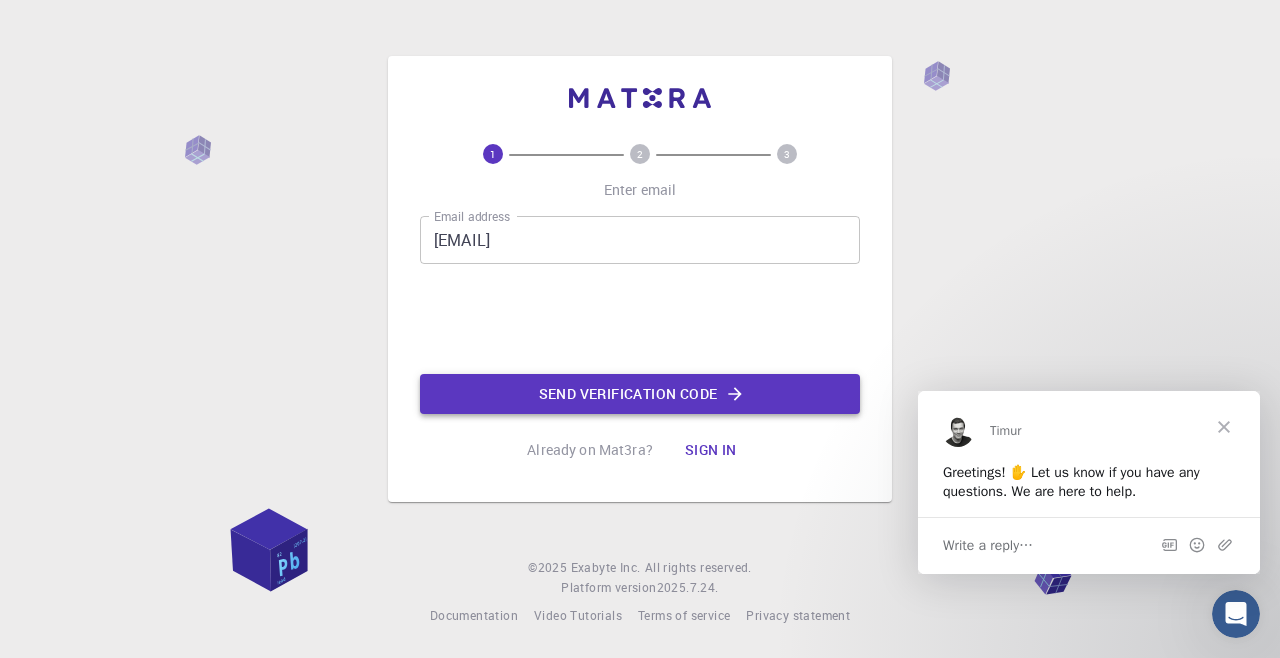 click on "Send verification code" 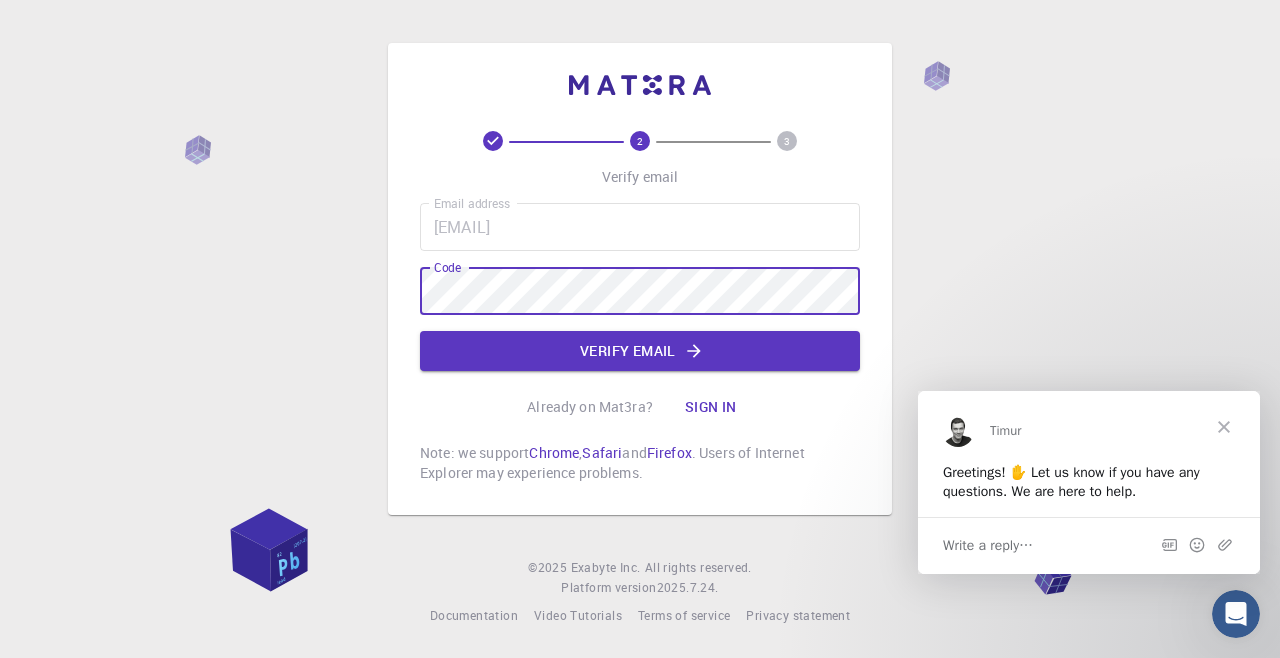 click on "Sign in" at bounding box center (711, 407) 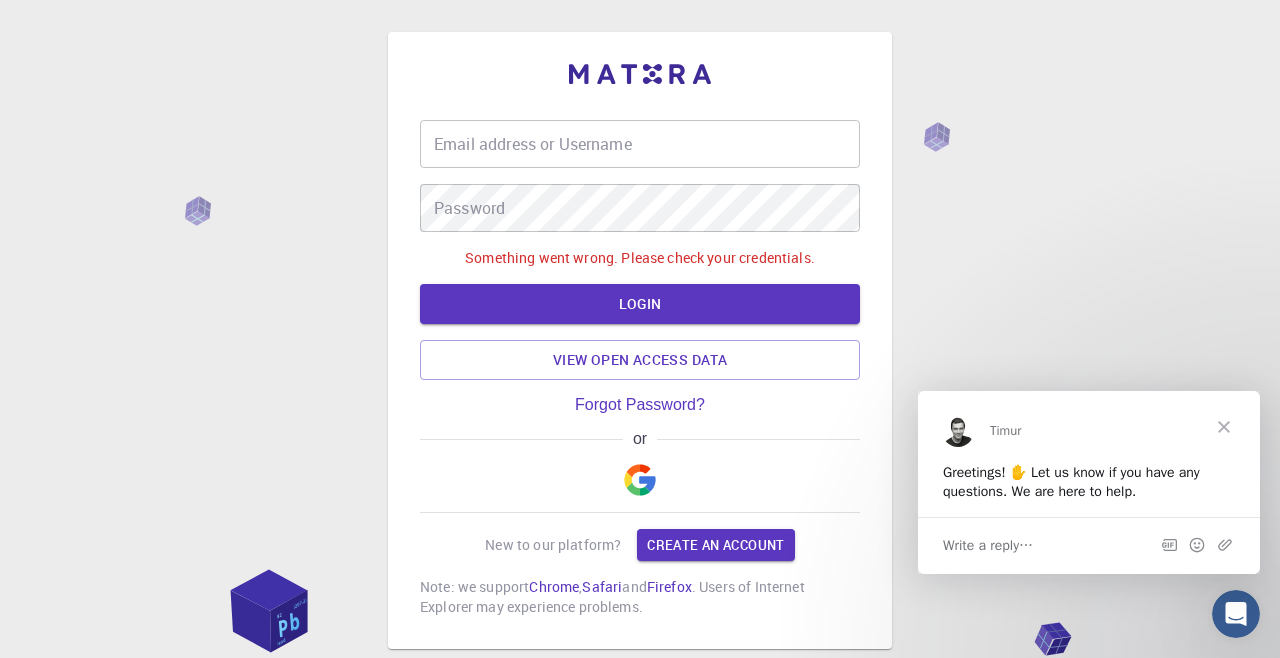 click on "Email address or Username" at bounding box center [640, 144] 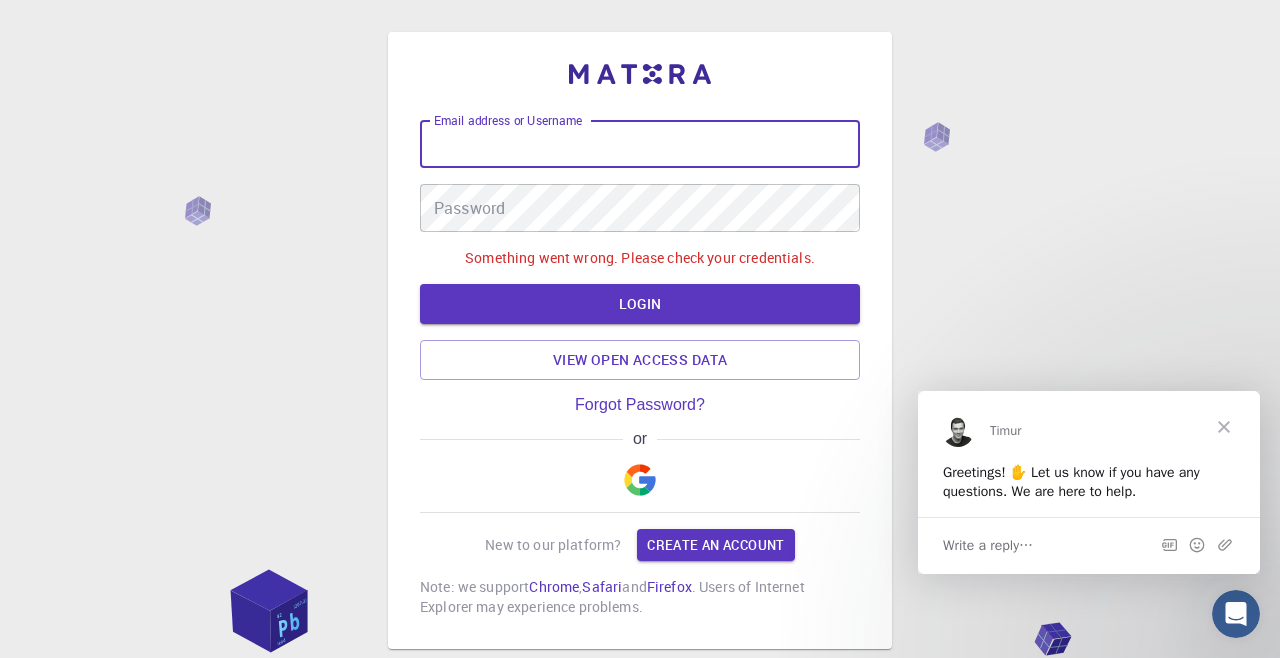 type on "[EMAIL]" 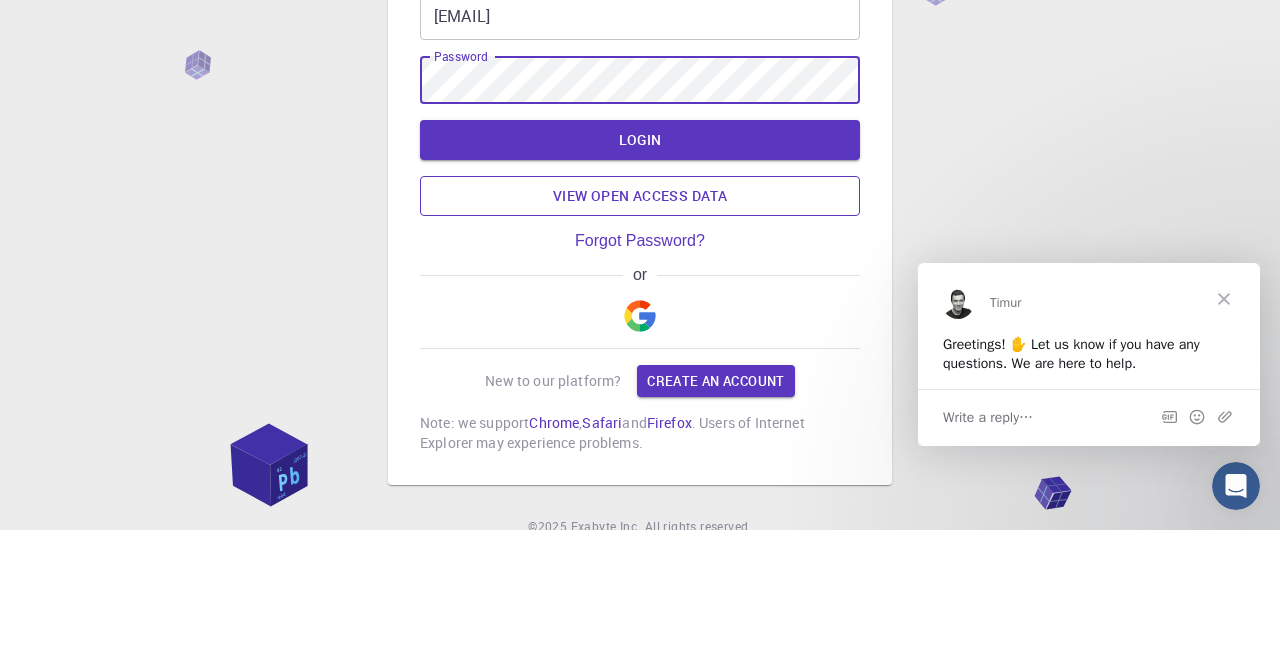 click on "Email address or Username [EMAIL] Email address or Username Password Password LOGIN View open access data" at bounding box center (640, 232) 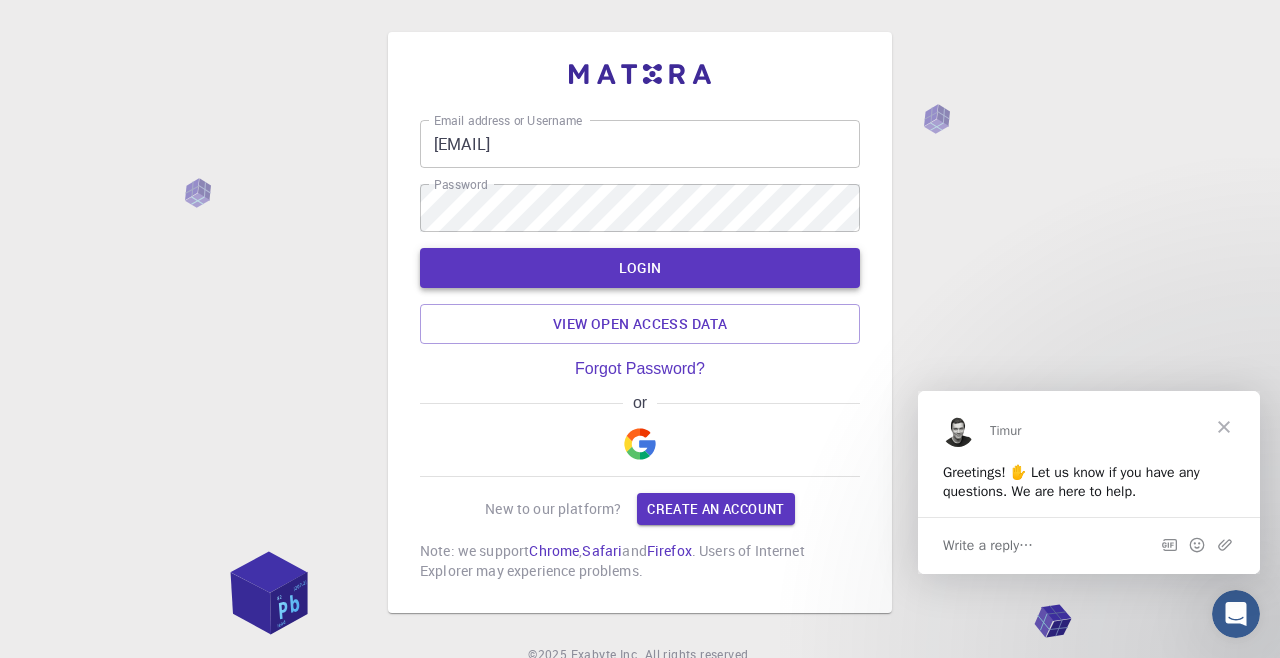 click on "LOGIN" at bounding box center [640, 268] 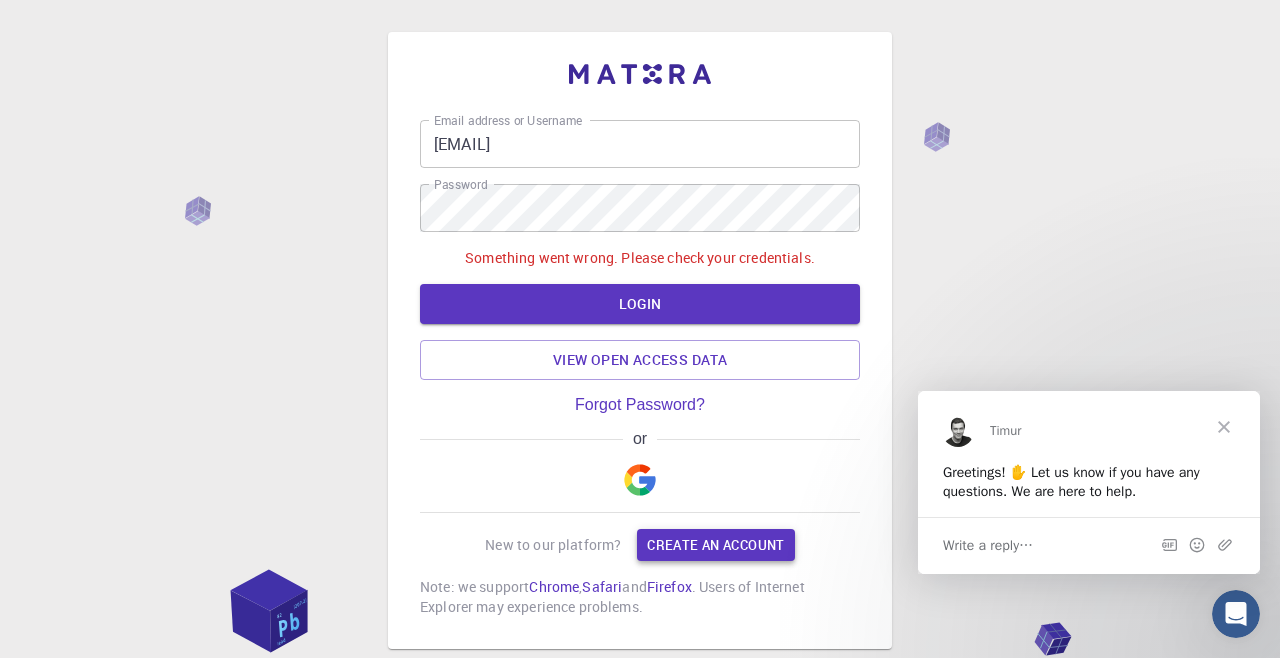 click on "Create an account" at bounding box center (715, 545) 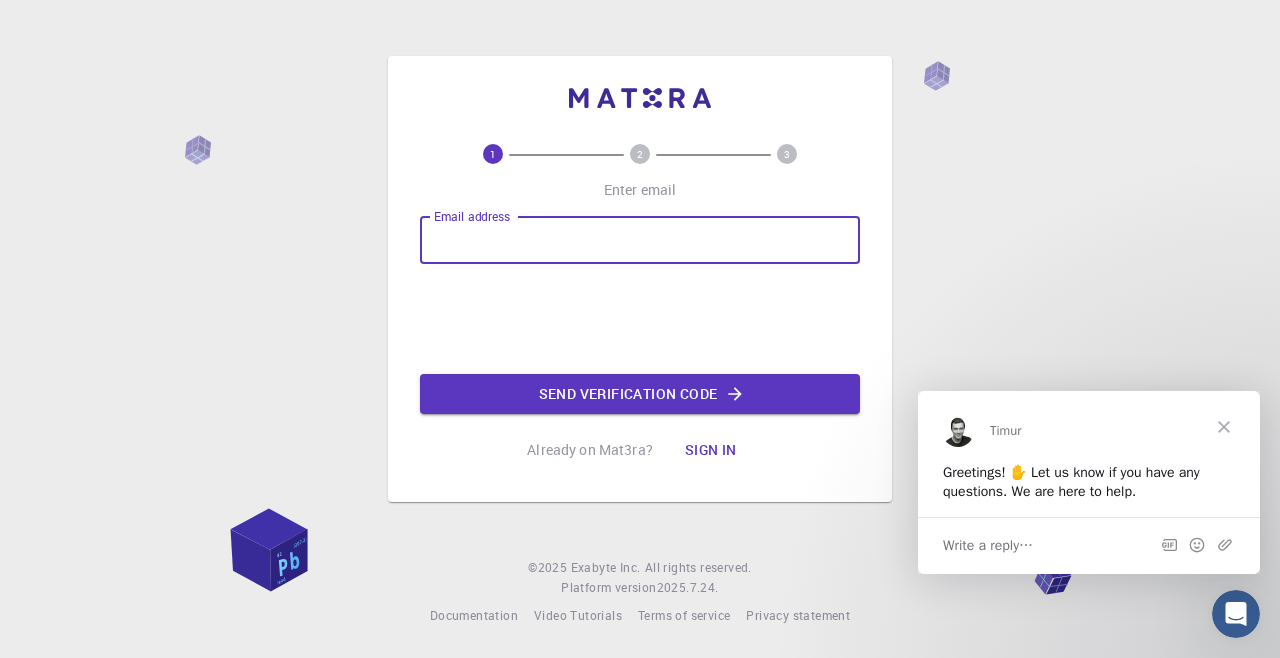 click on "Email address" at bounding box center [640, 240] 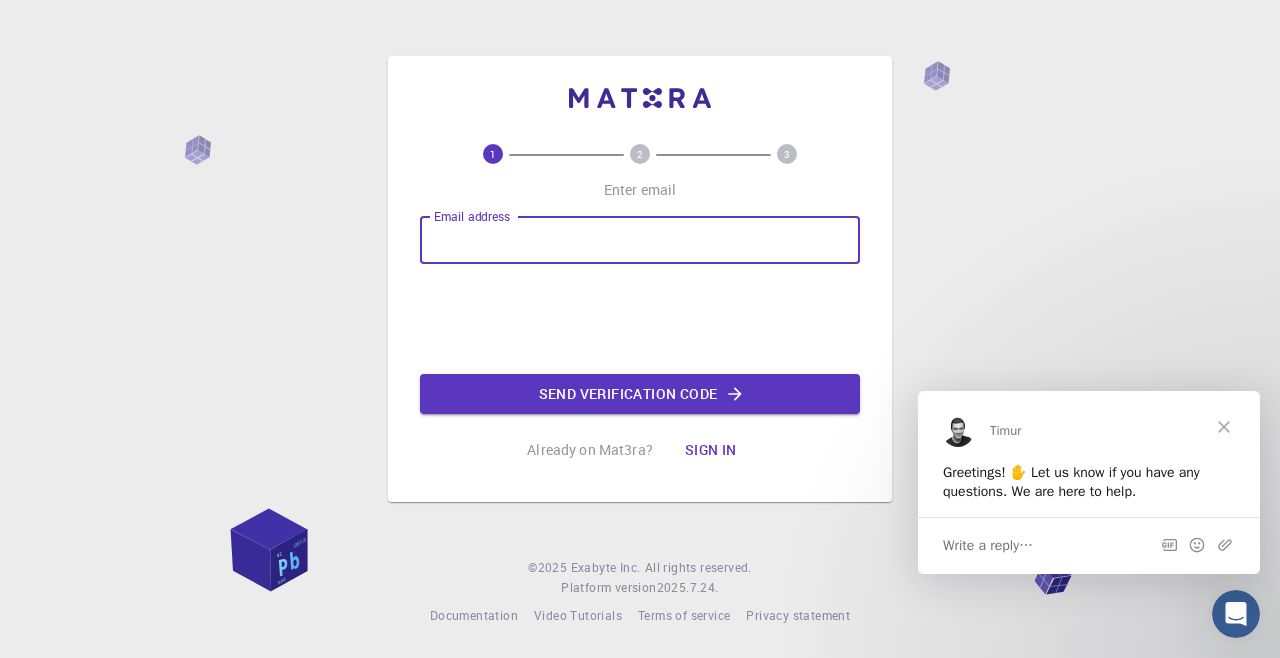 type on "[EMAIL]" 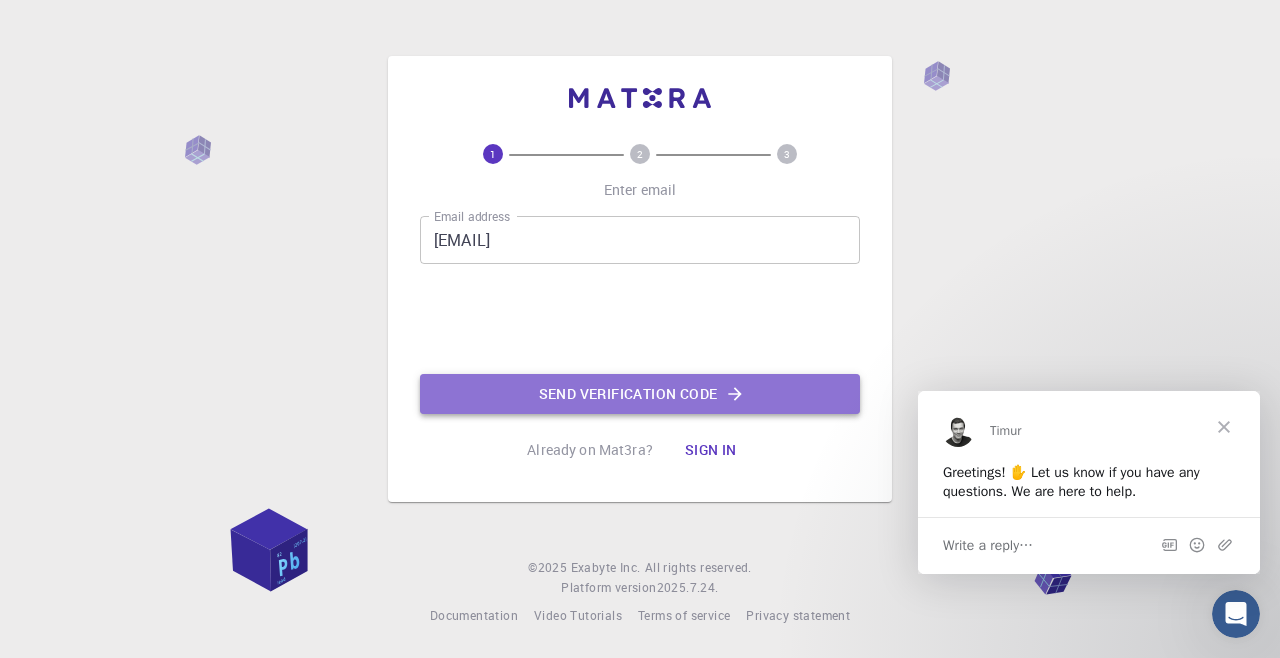 click on "Send verification code" 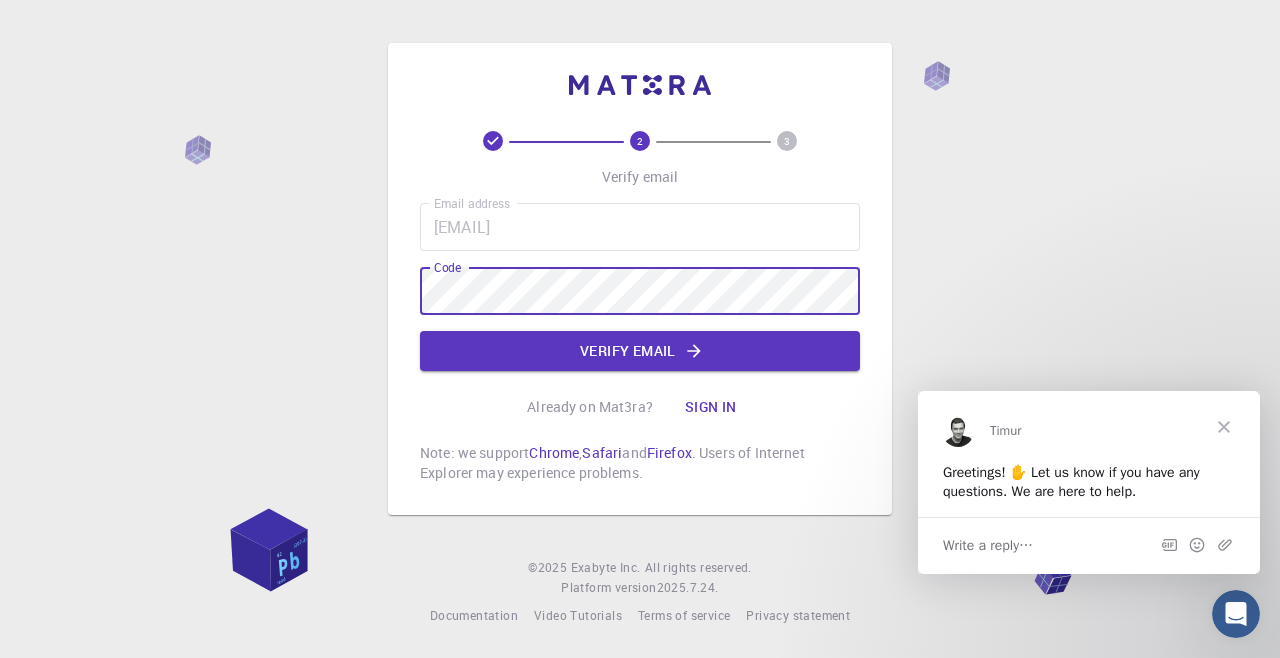 click on "Verify email" 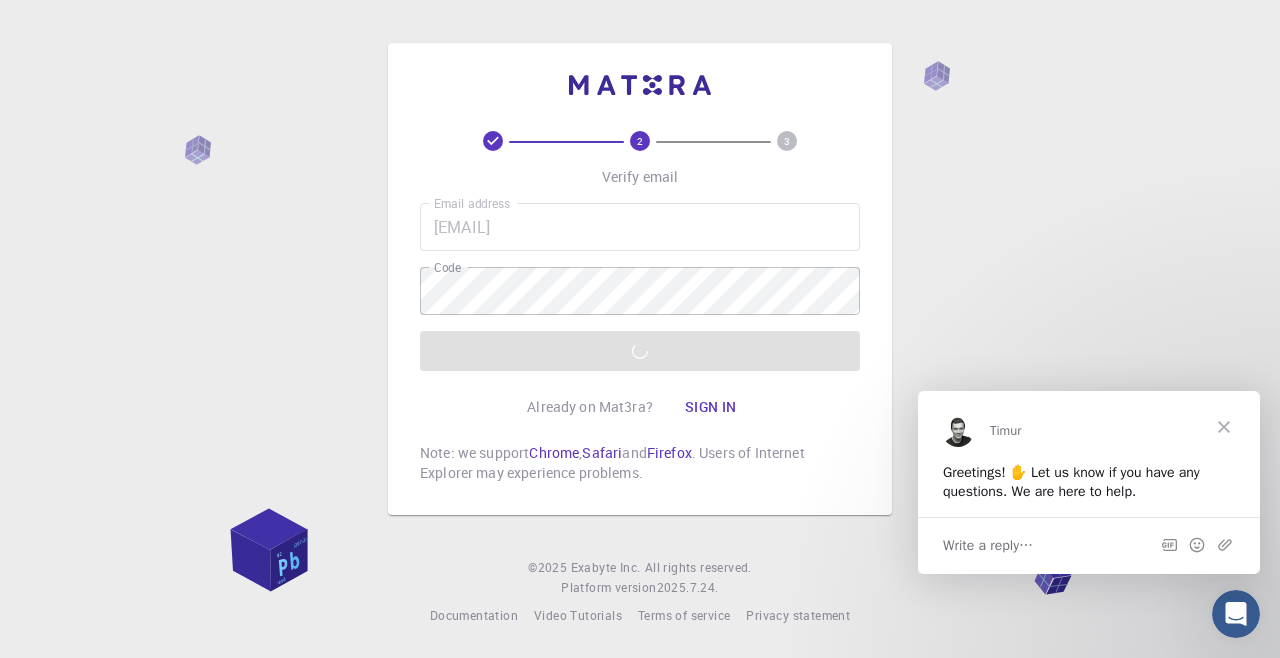 click on "Email address [EMAIL] Email address Code Code Verify email" at bounding box center [640, 287] 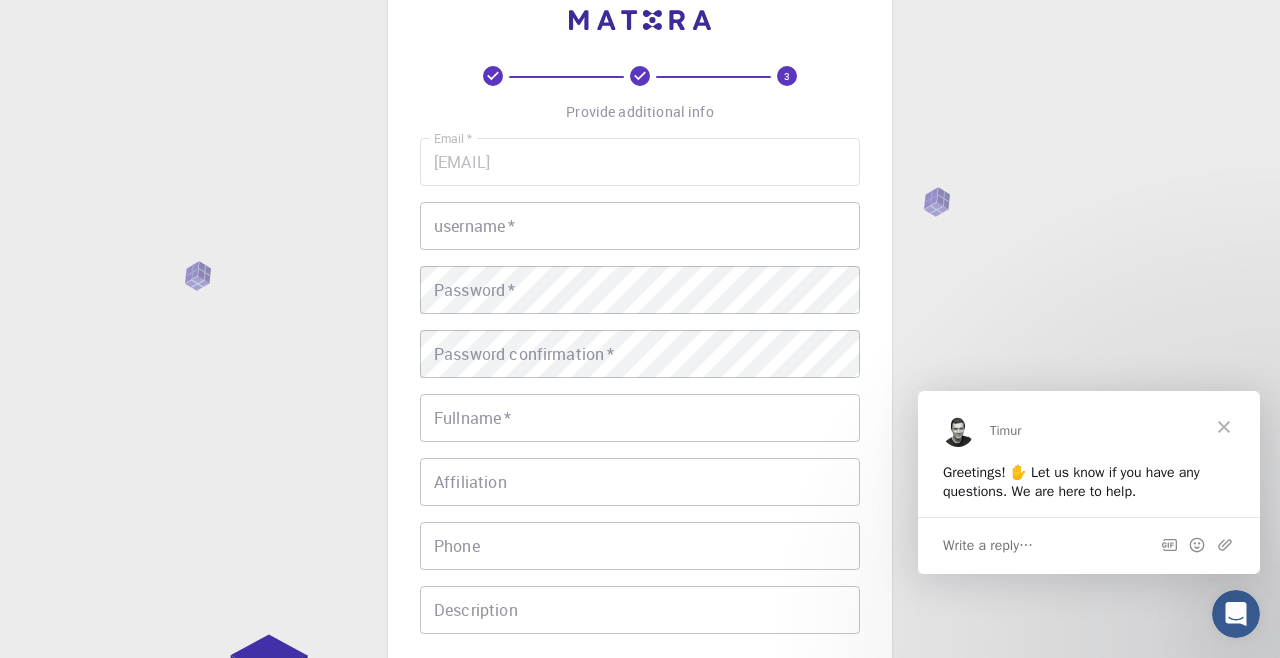 scroll, scrollTop: 0, scrollLeft: 0, axis: both 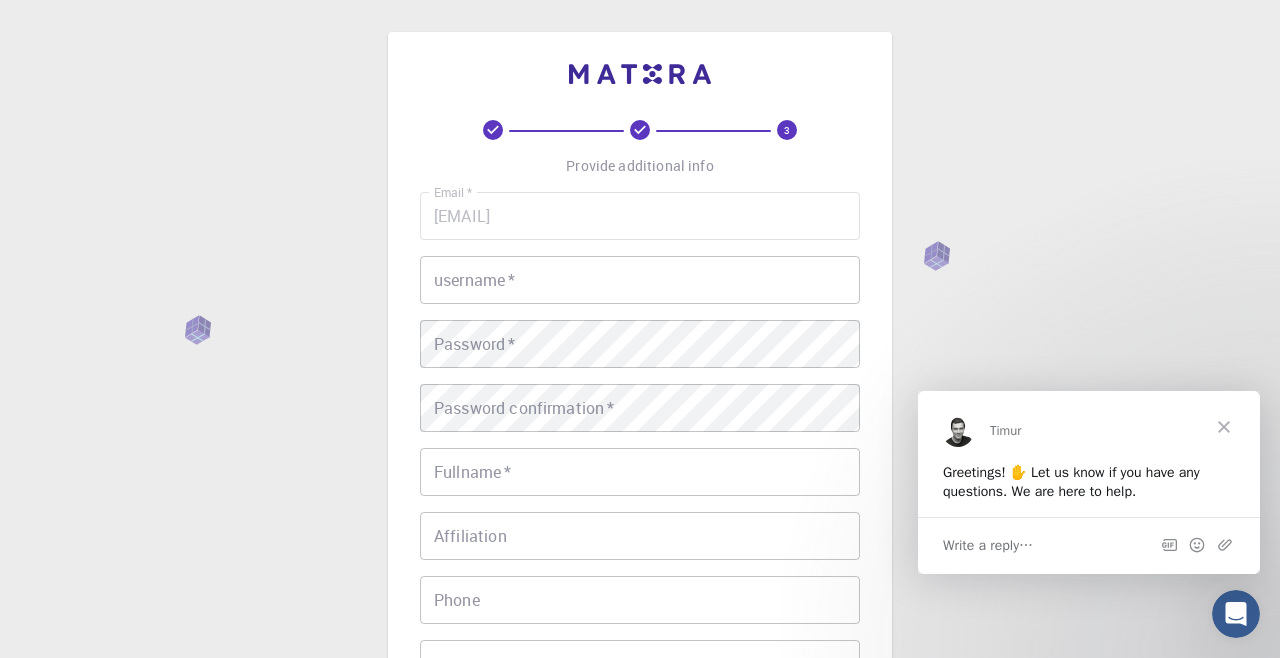 click on "username   *" at bounding box center (640, 280) 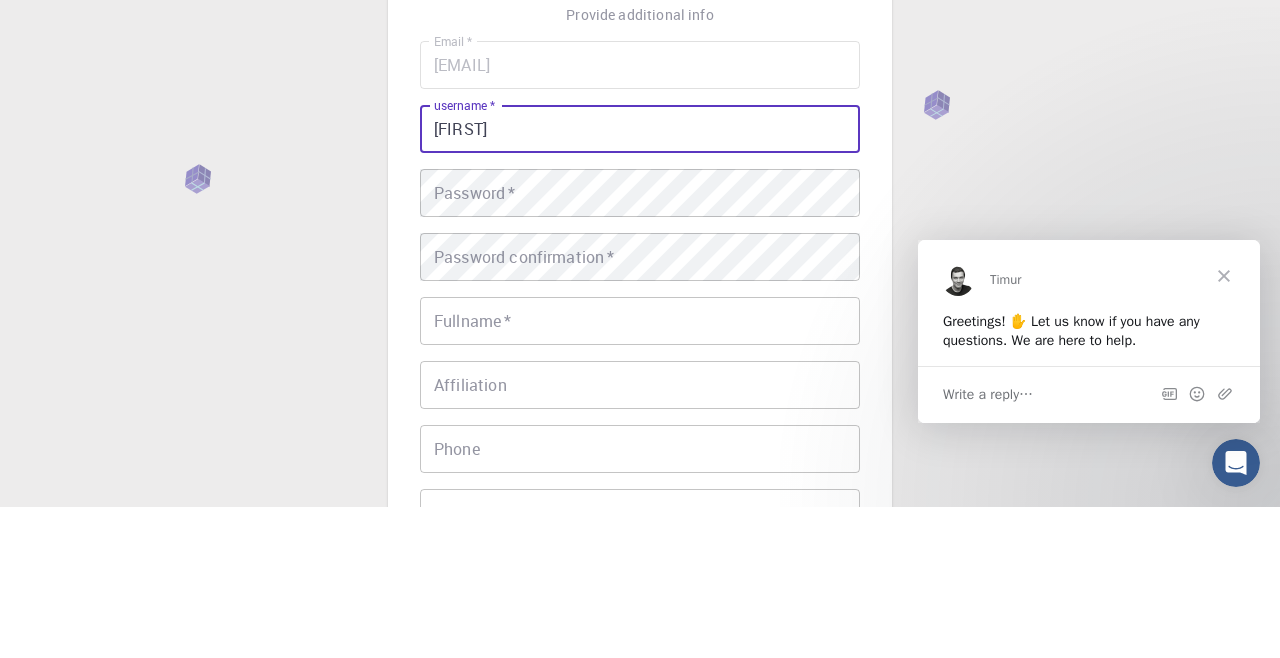 type on "[FIRST]" 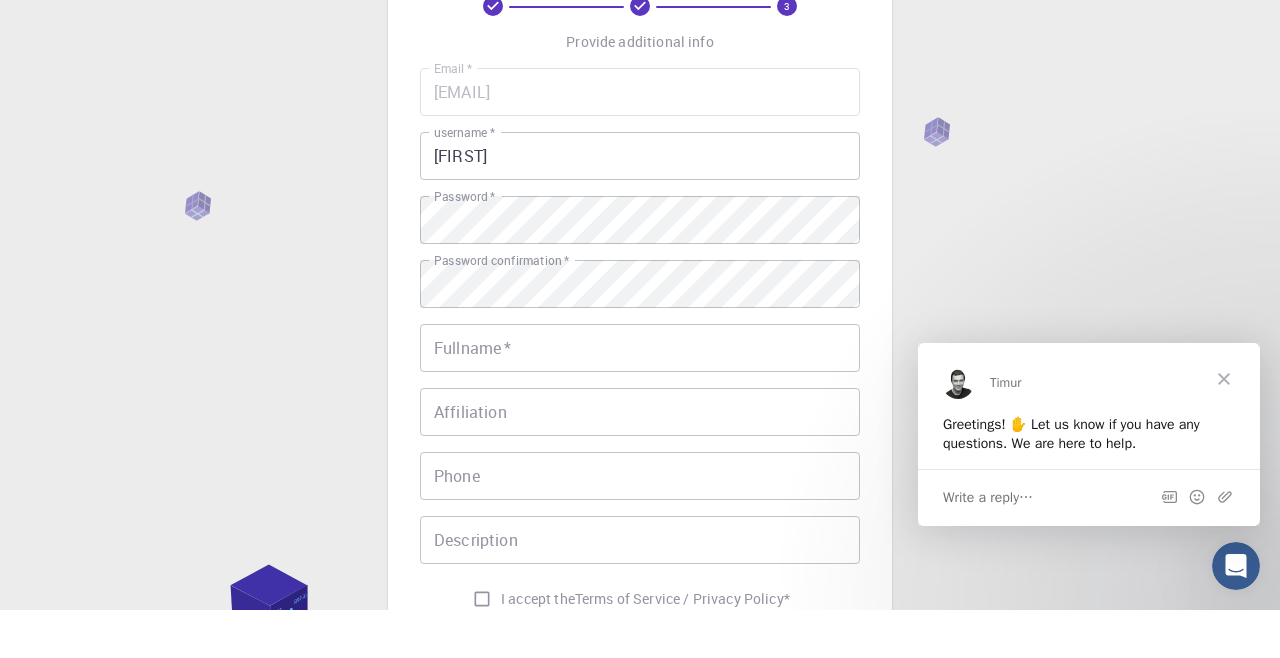 scroll, scrollTop: 80, scrollLeft: 0, axis: vertical 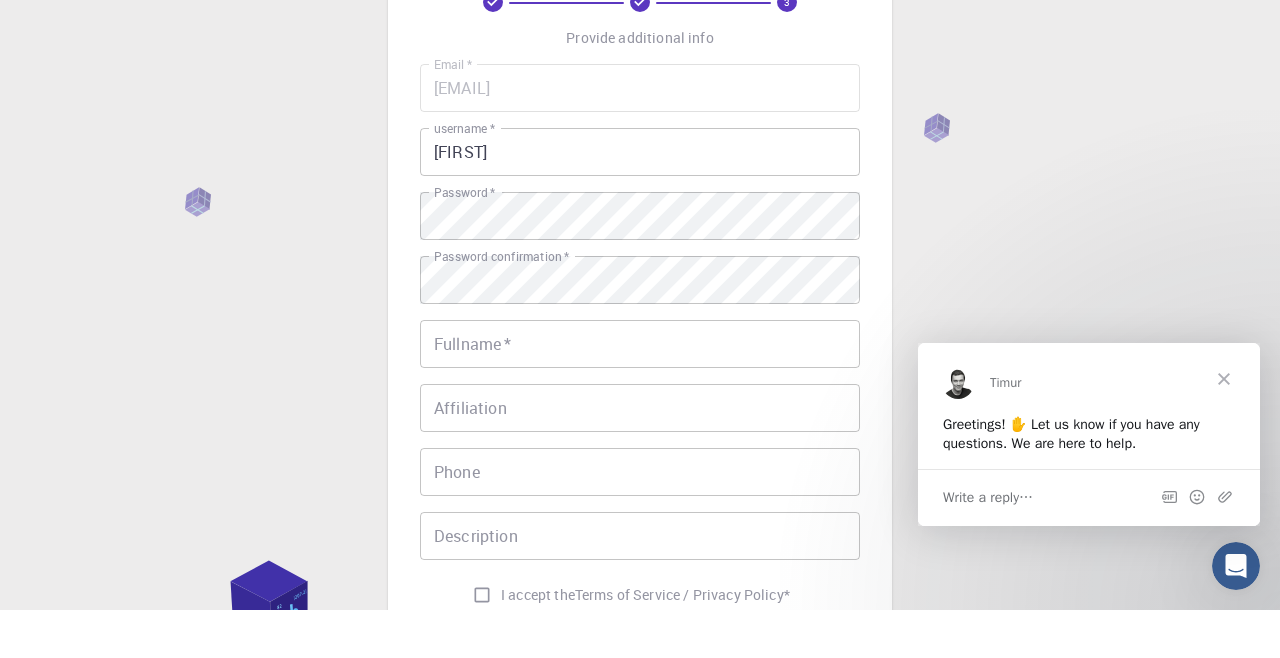click on "Fullname   *" at bounding box center (640, 392) 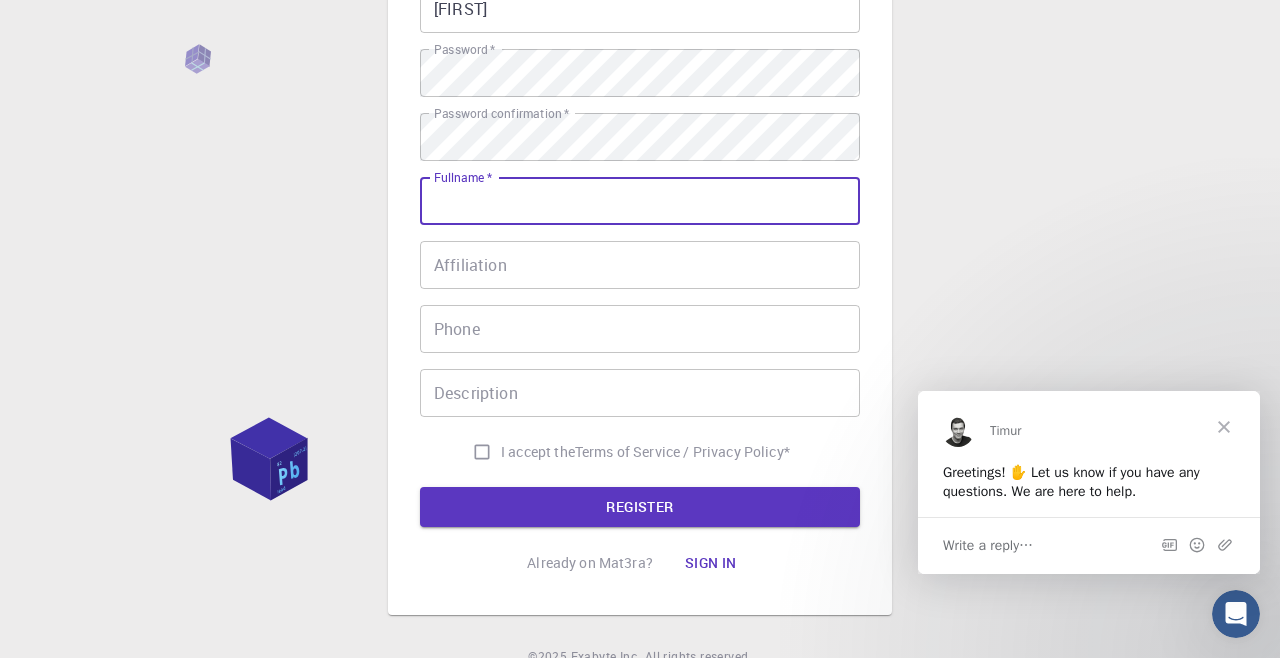 scroll, scrollTop: 272, scrollLeft: 0, axis: vertical 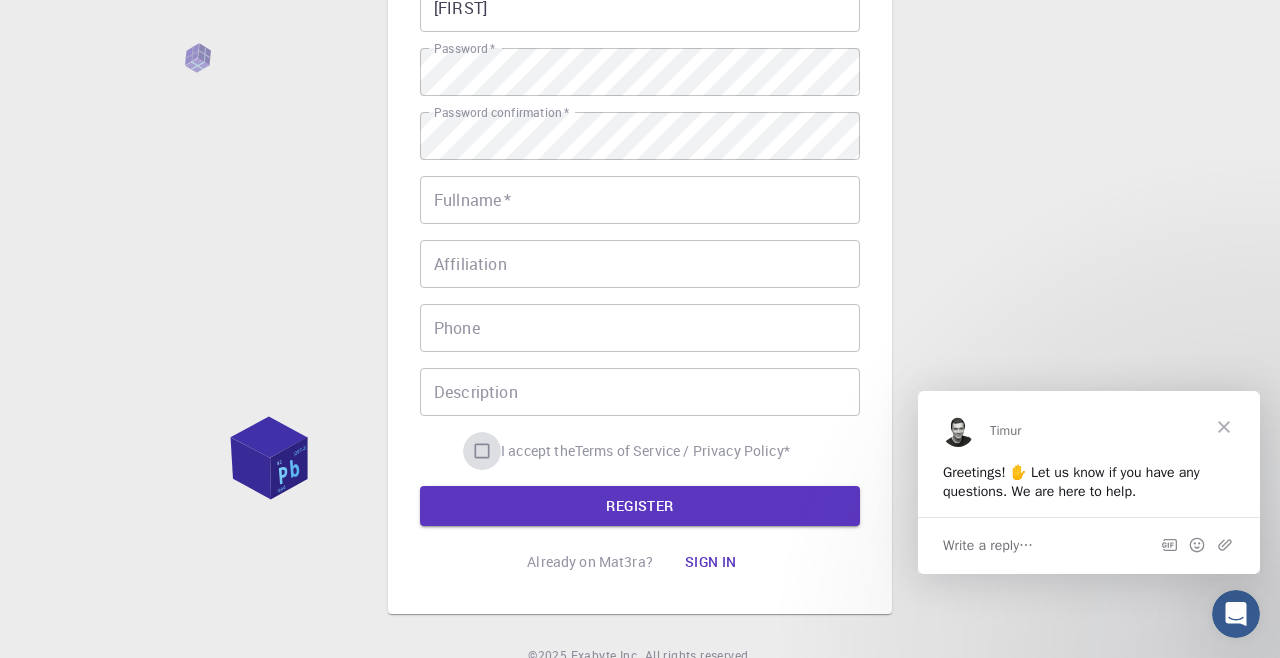click on "I accept the  Terms of Service / Privacy Policy  *" at bounding box center (482, 451) 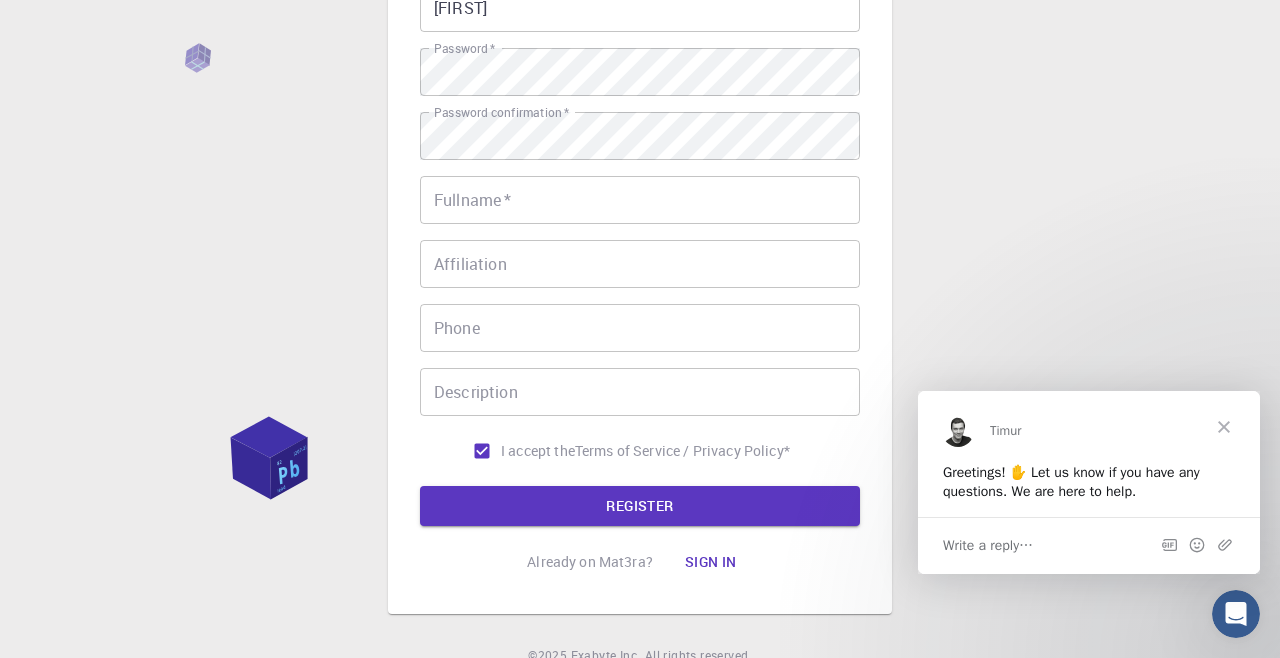 click on "Fullname   *" at bounding box center [640, 200] 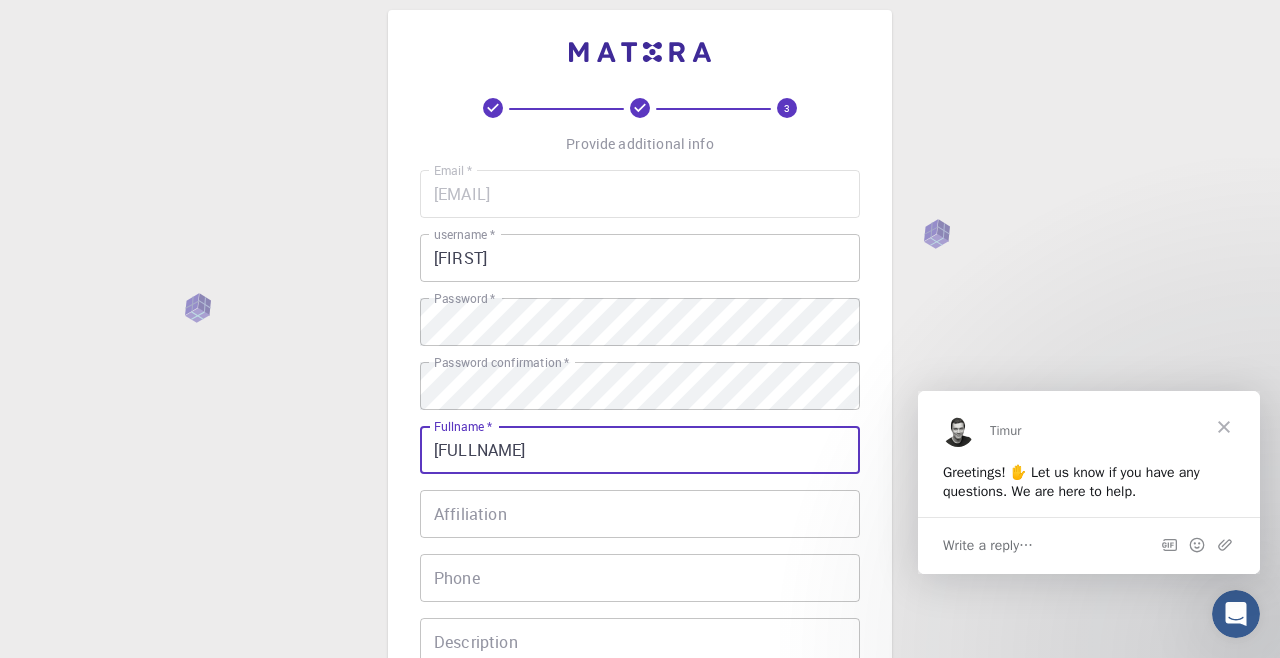 scroll, scrollTop: 0, scrollLeft: 0, axis: both 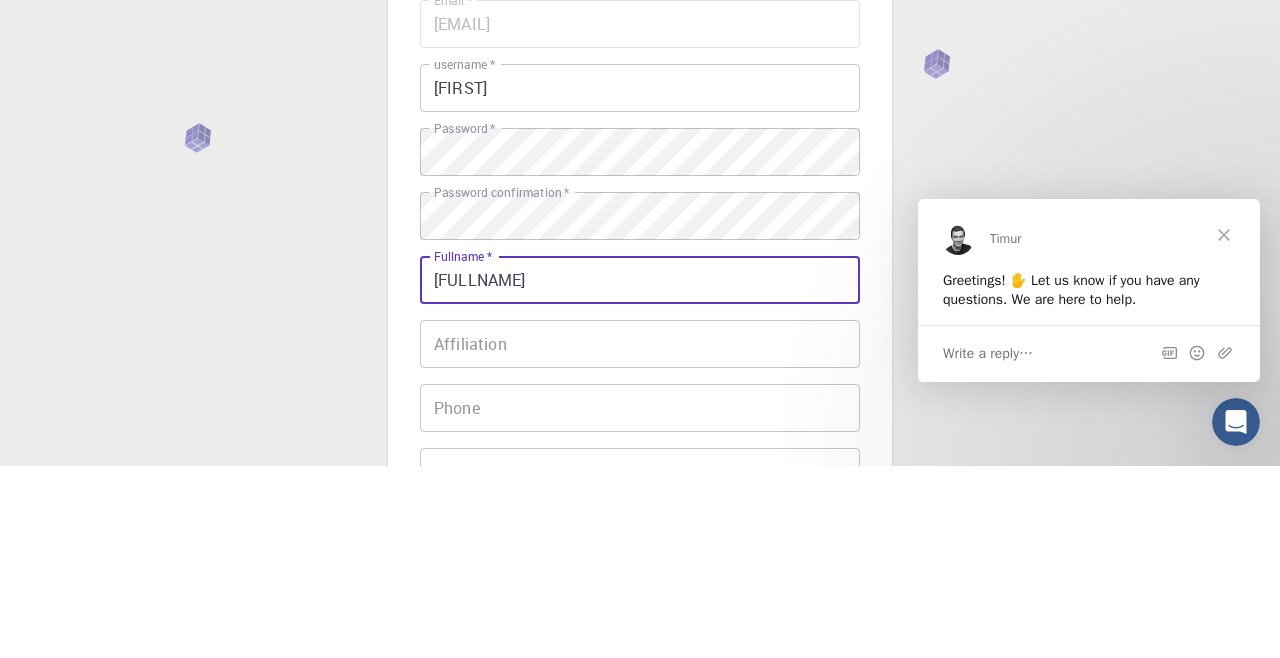 type on "[FULLNAME]" 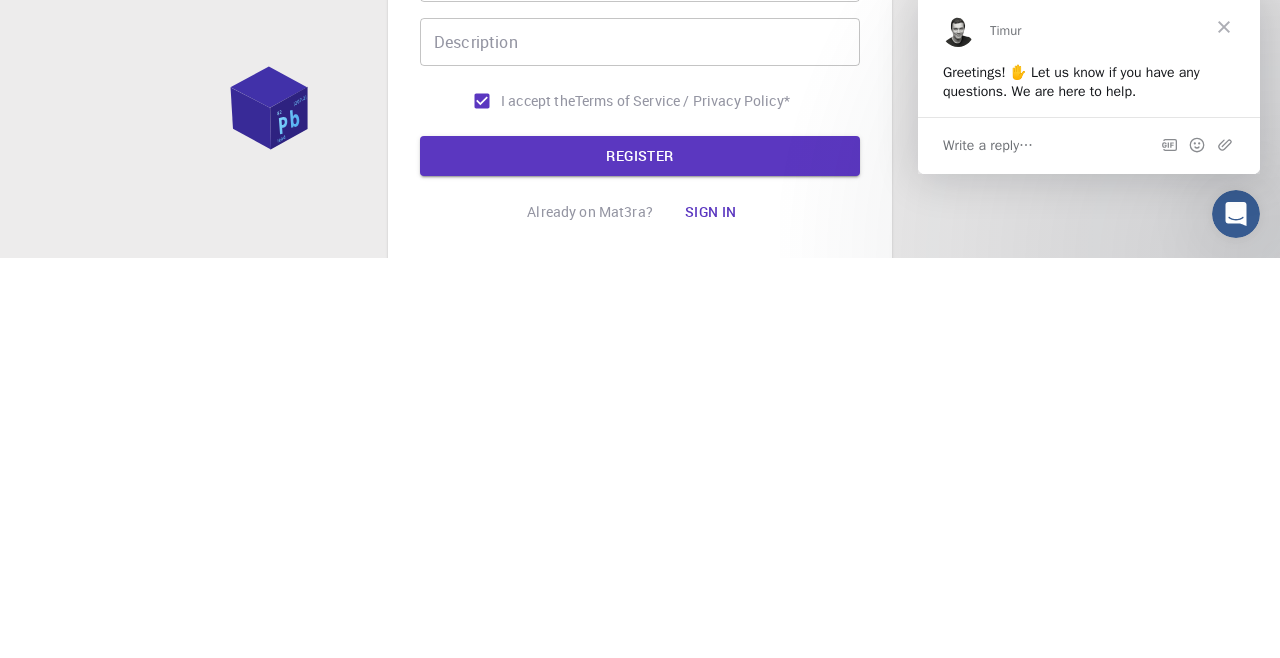 scroll, scrollTop: 240, scrollLeft: 0, axis: vertical 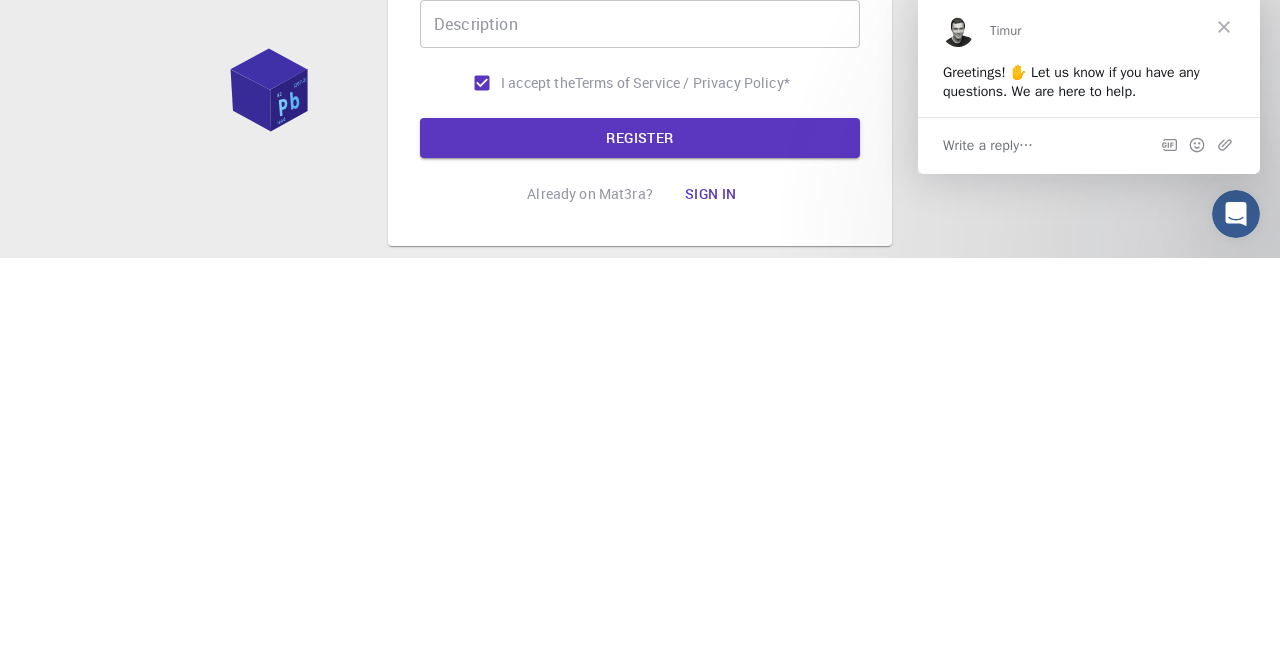 type on "[FIRST]" 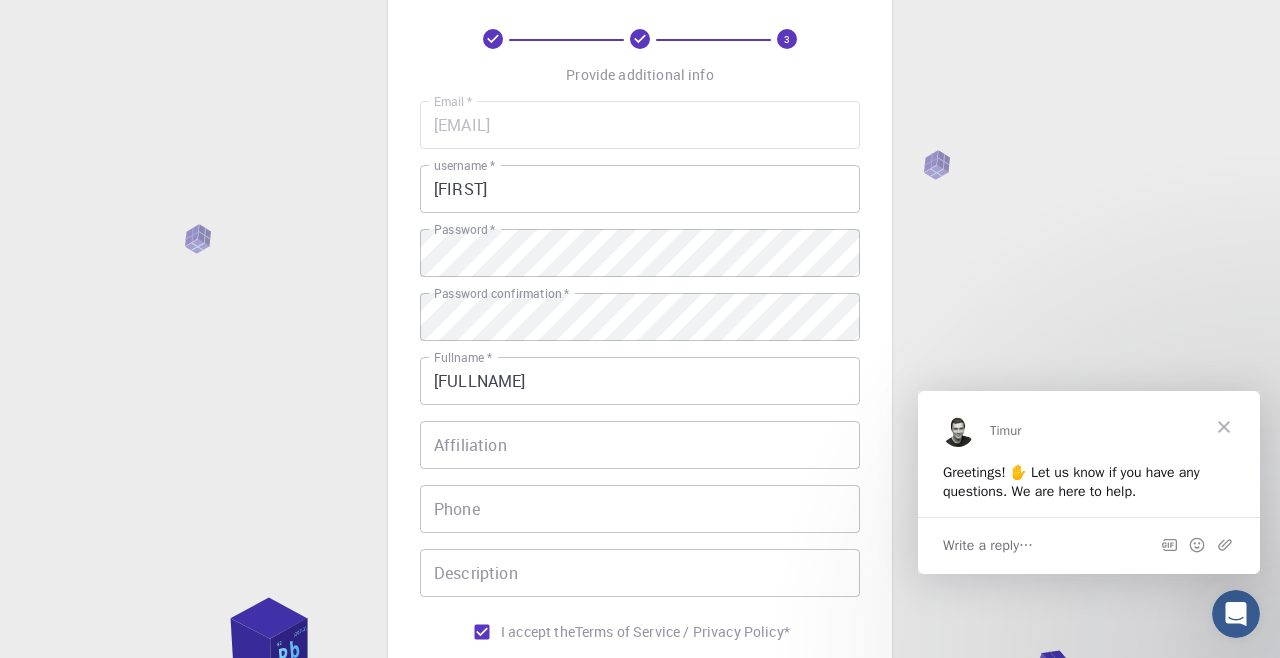 scroll, scrollTop: 86, scrollLeft: 0, axis: vertical 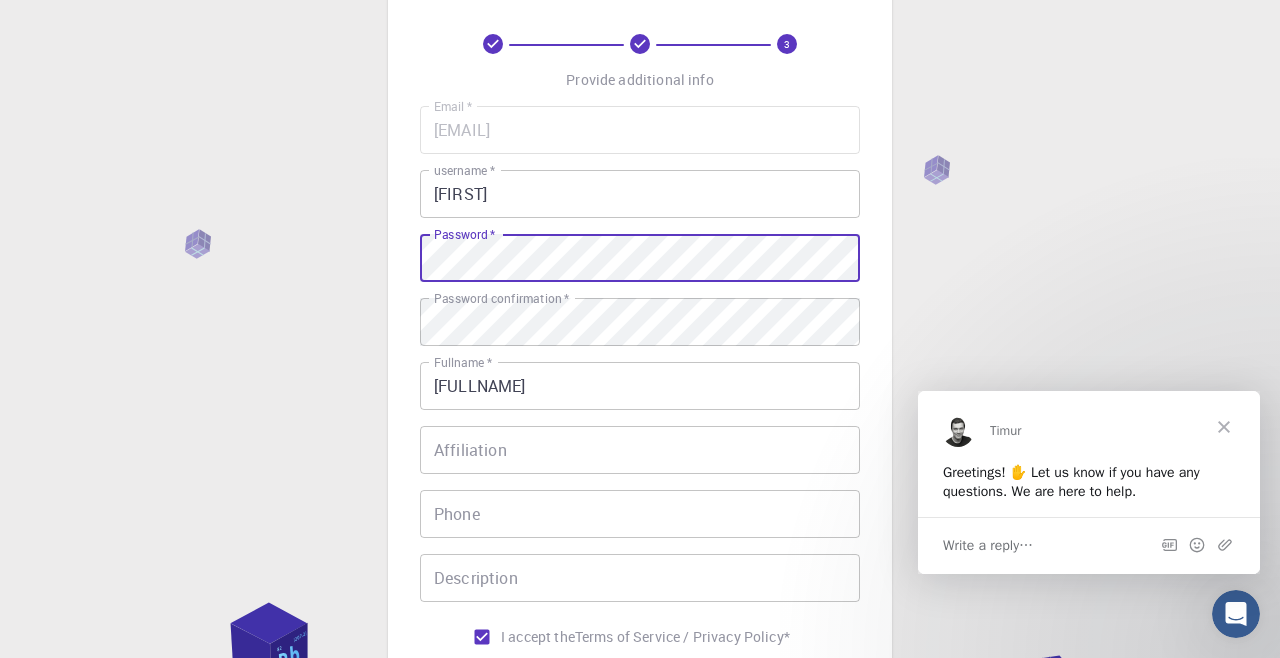 click on "Email   * [EMAIL] Email   * username   * [USERNAME] username   * Password   * Password   * Password confirmation   * Password confirmation   * Fullname   * [FULLNAME] Fullname   * Affiliation Affiliation Phone Phone Description Description I accept the  Terms of Service / Privacy Policy  * REGISTER Already on Mat3ra? Sign in" at bounding box center (640, 373) 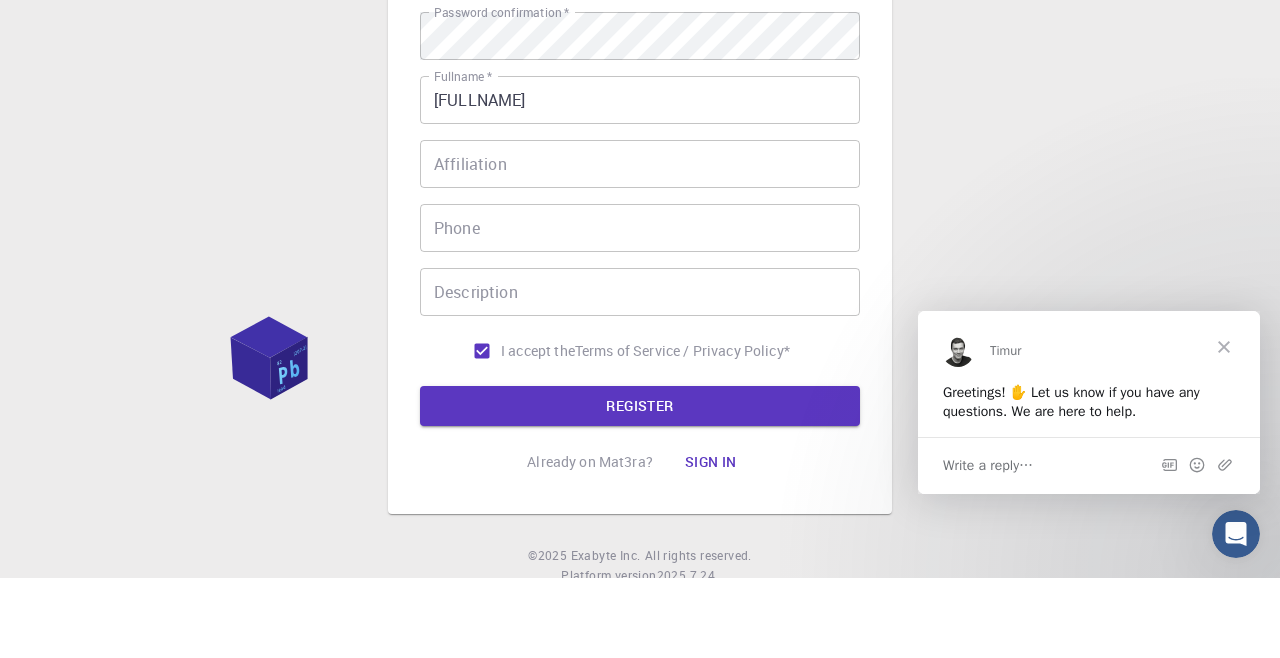 scroll, scrollTop: 294, scrollLeft: 0, axis: vertical 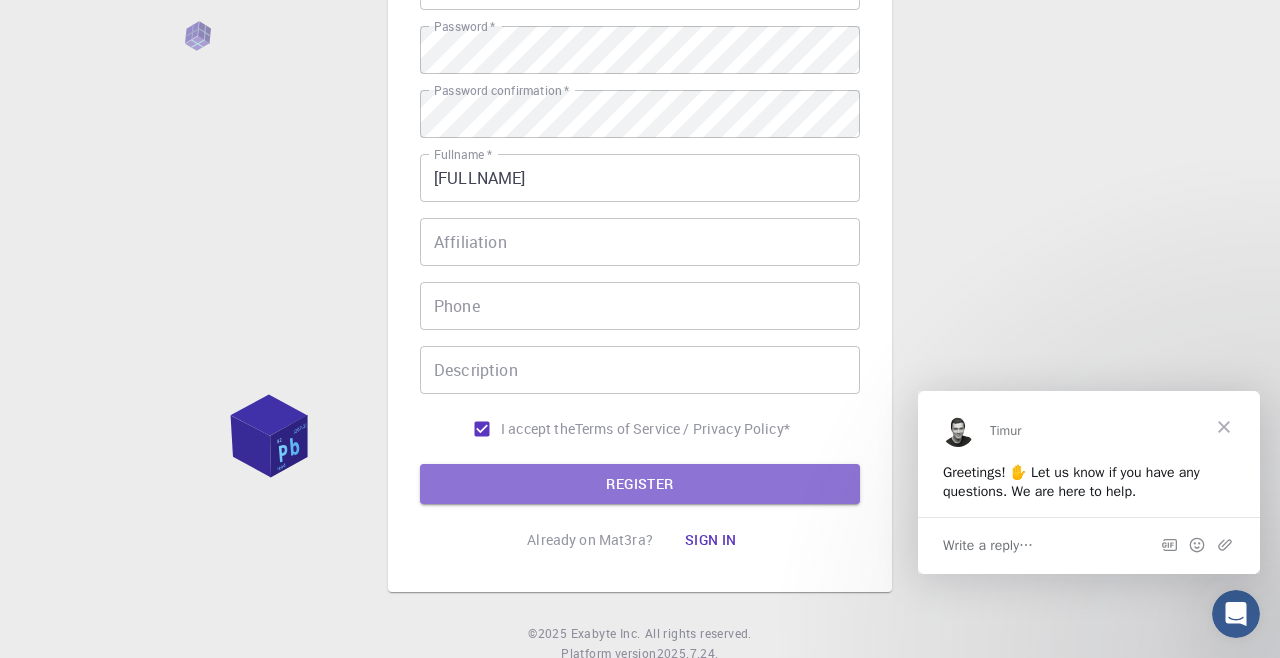 click on "Email   * [EMAIL] Email   * username   * [USERNAME] username   * Password   * Password   * Password confirmation   * Password confirmation   * Fullname   * [FULLNAME] Fullname   * Affiliation Affiliation Phone Phone Description Description I accept the  Terms of Service / Privacy Policy  * REGISTER" at bounding box center (640, 201) 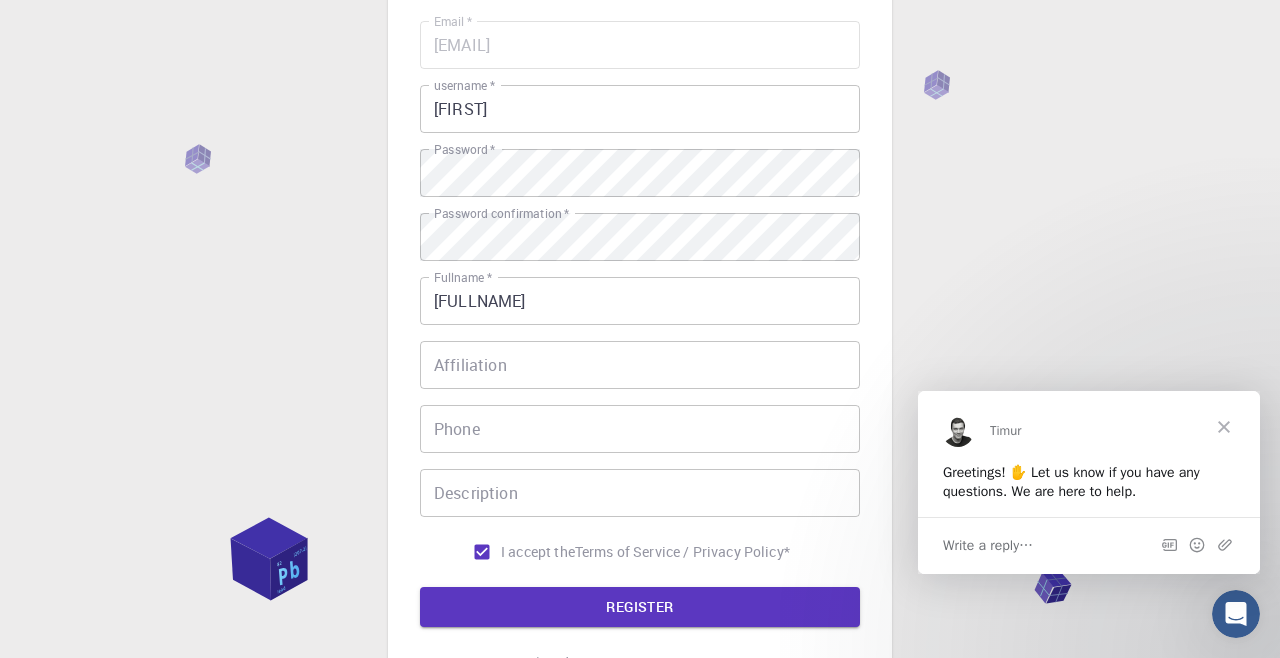 scroll, scrollTop: 166, scrollLeft: 0, axis: vertical 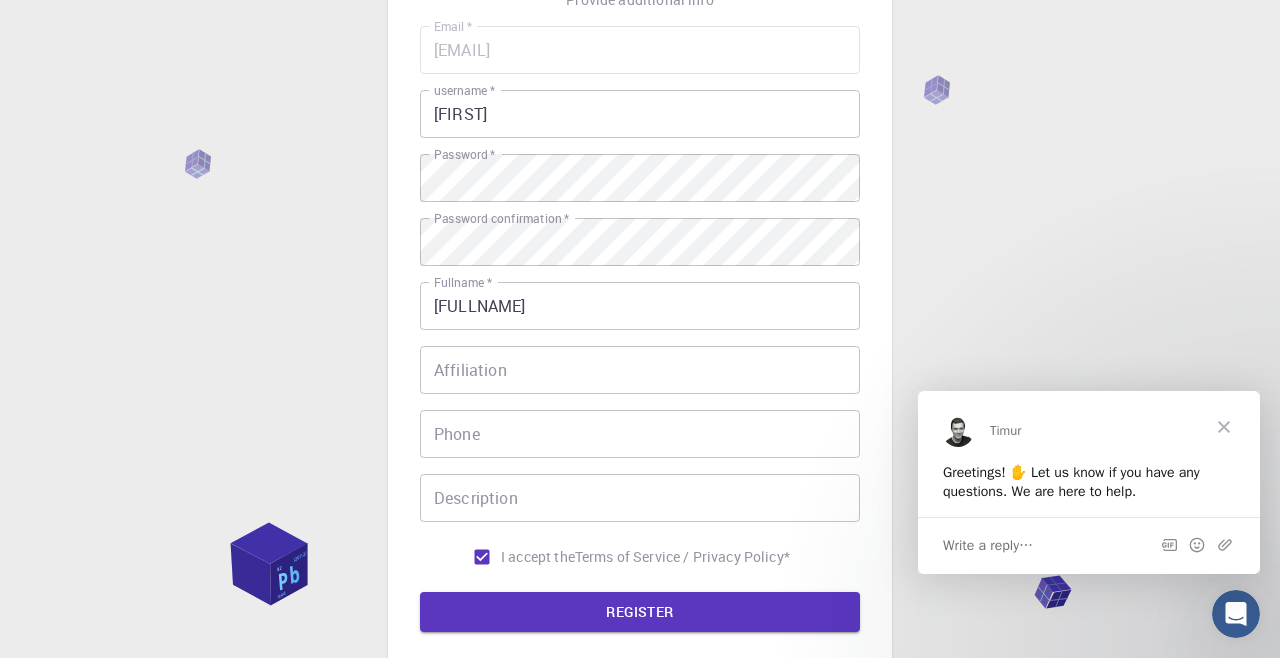 click on "[FULLNAME]" at bounding box center (640, 306) 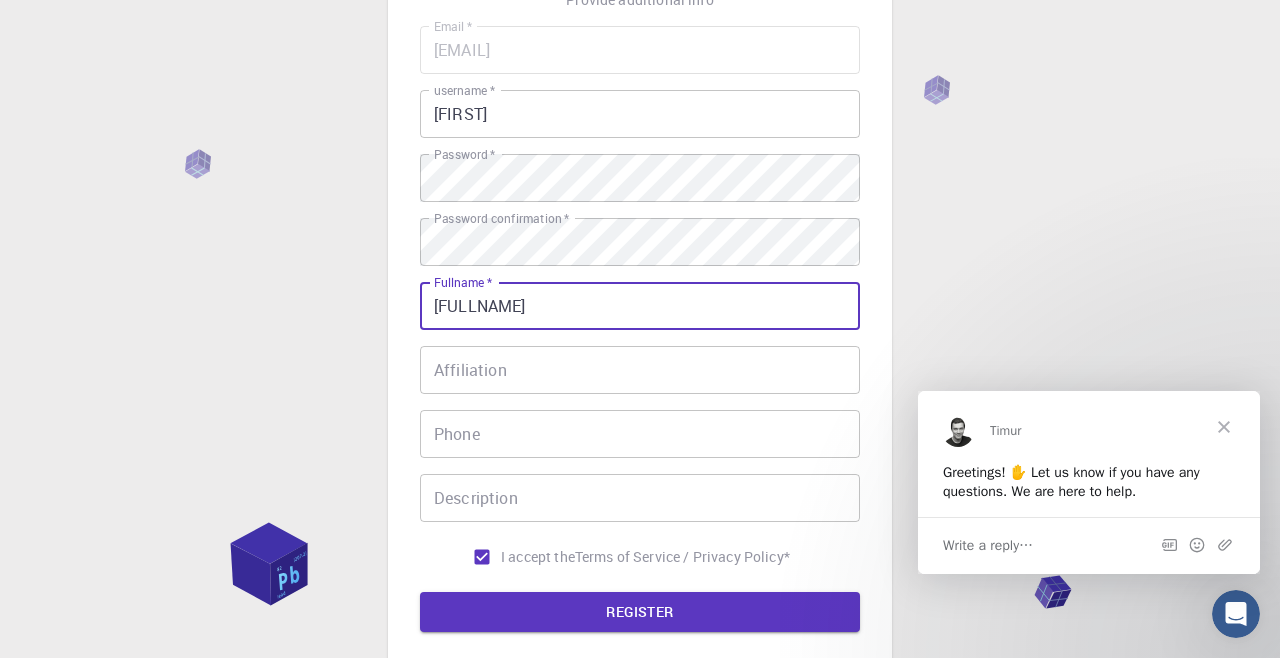 click on "[FULLNAME]" at bounding box center [640, 306] 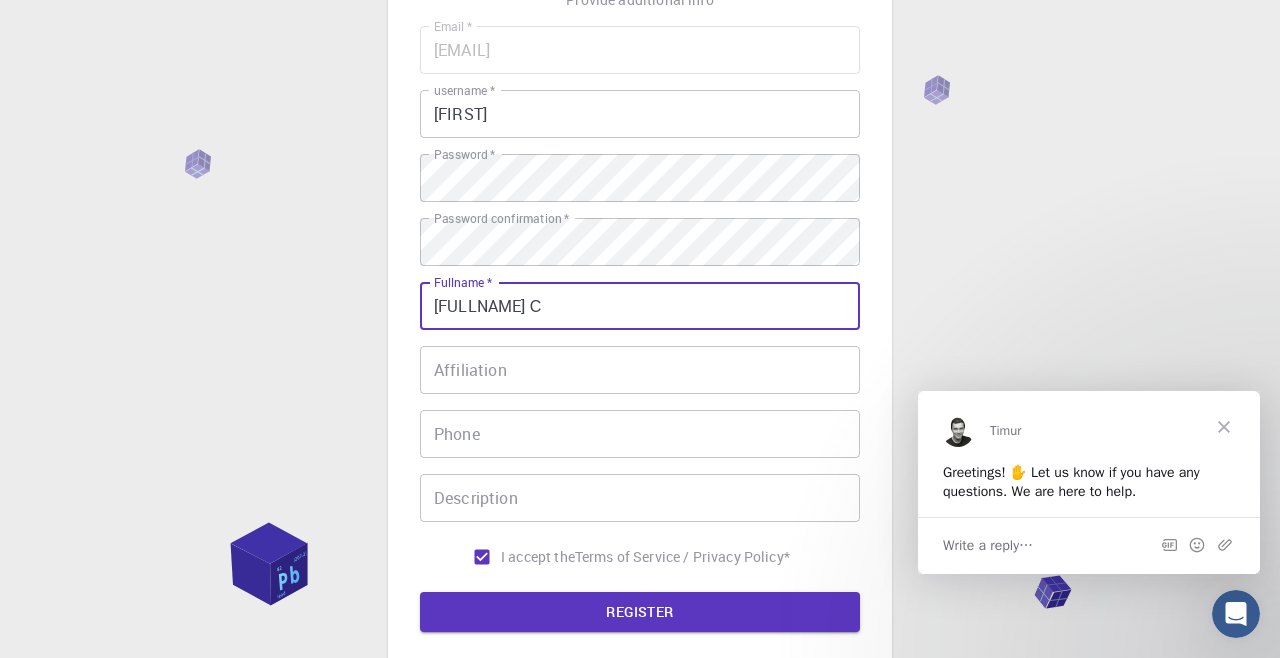 click on "[FULLNAME] С" at bounding box center (640, 306) 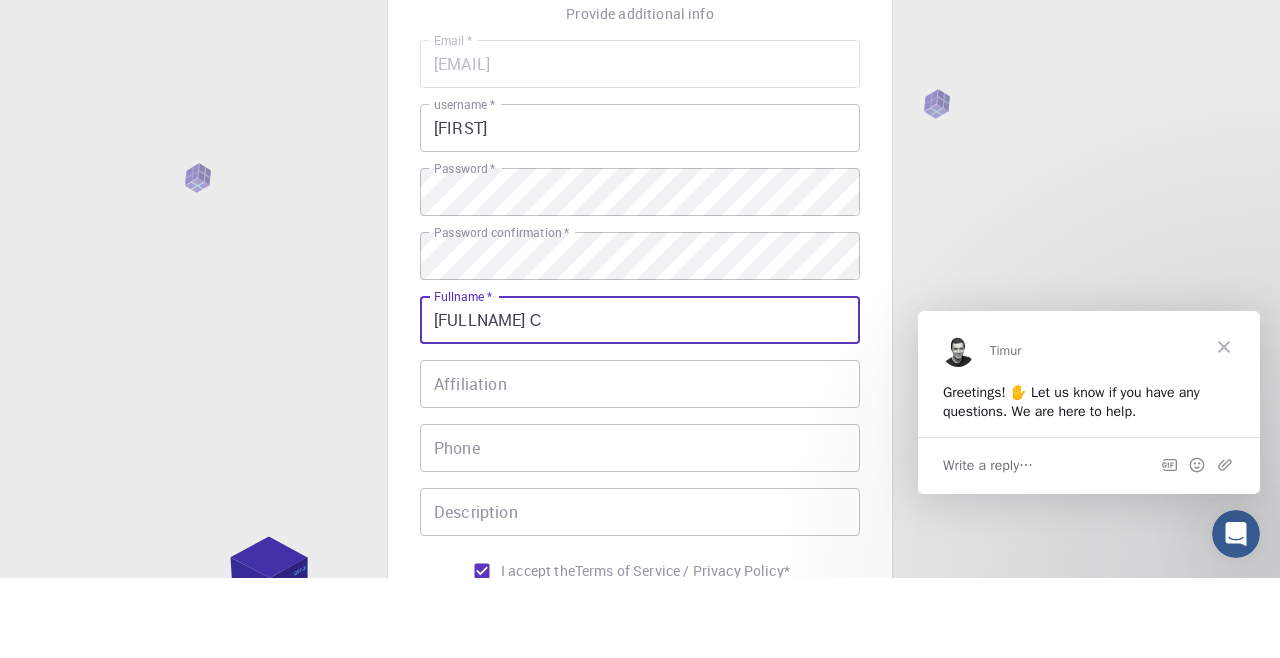 scroll, scrollTop: 128, scrollLeft: 0, axis: vertical 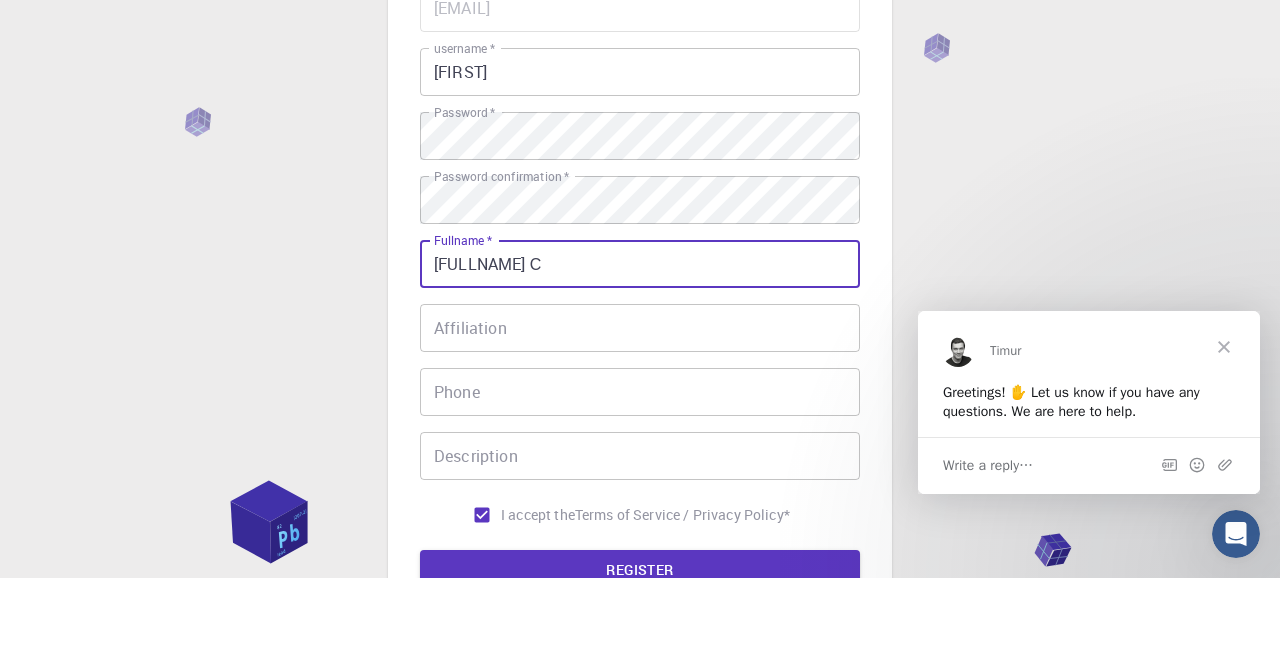 click on "[FULLNAME] С" at bounding box center (640, 344) 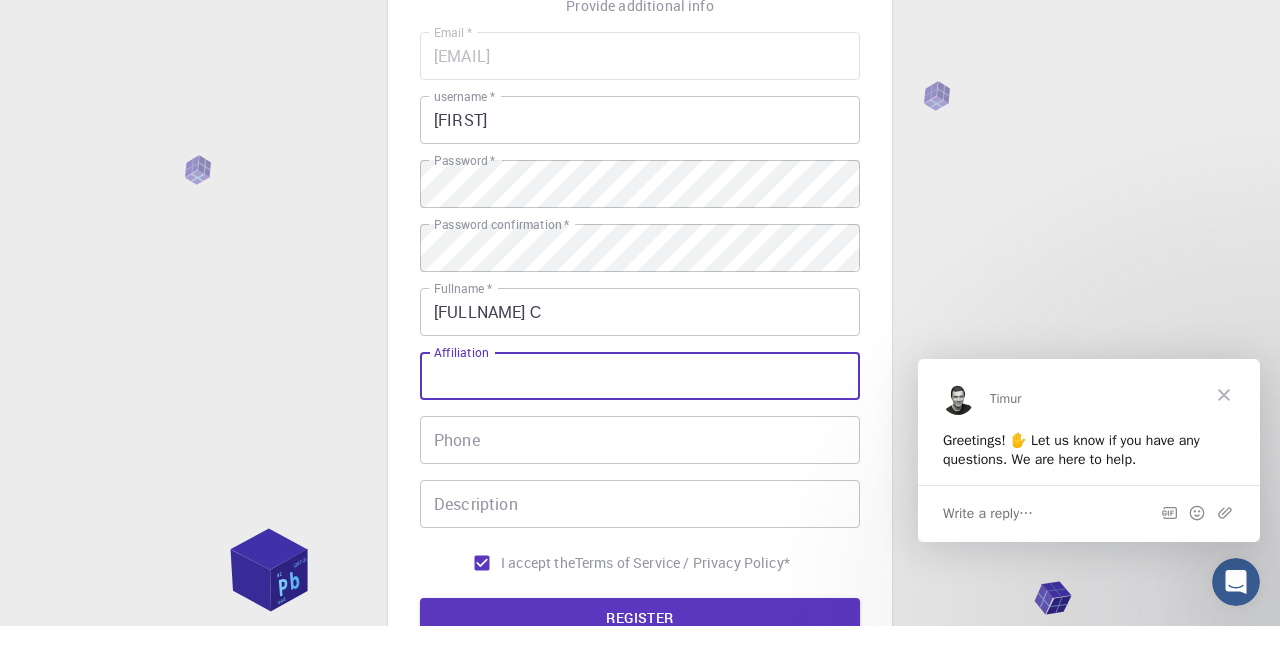 click on "Email   * [EMAIL] Email   * username   * [USERNAME] username   * Password   * Password   * Password confirmation   * Password confirmation   * Fullname   * [FULLNAME] С Fullname   * Affiliation Affiliation Phone Phone Description Description I accept the  Terms of Service / Privacy Policy  *" at bounding box center (640, 339) 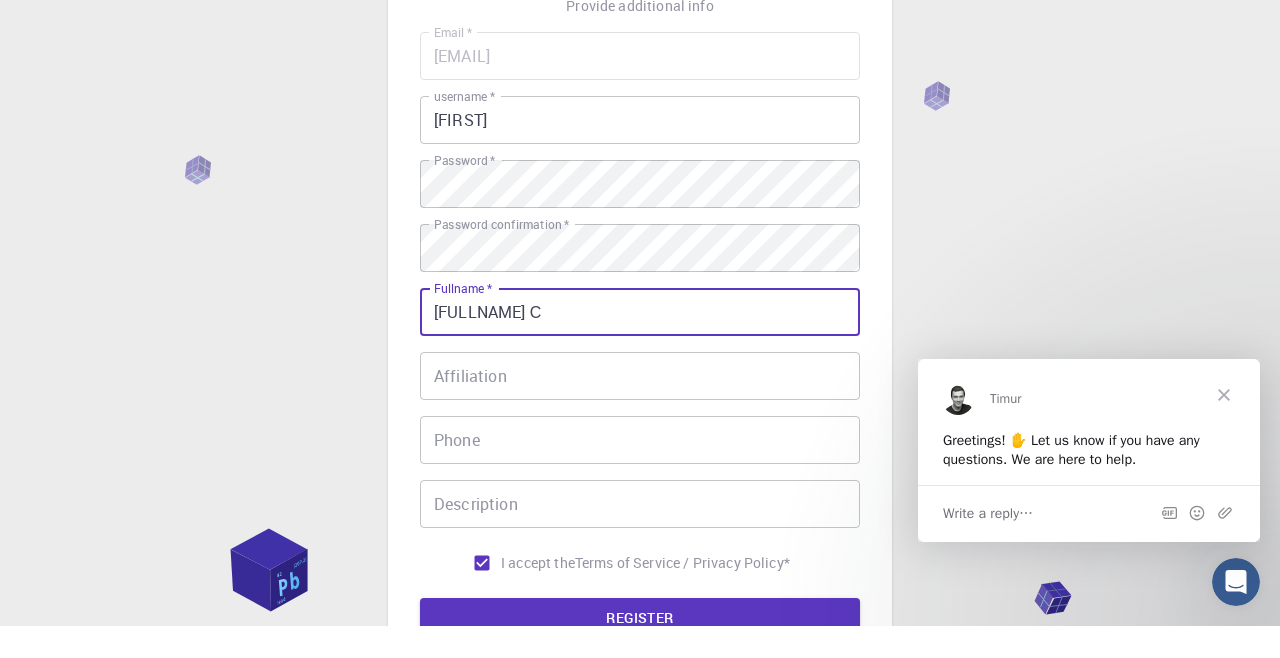 click on "[FULLNAME] С" at bounding box center (640, 344) 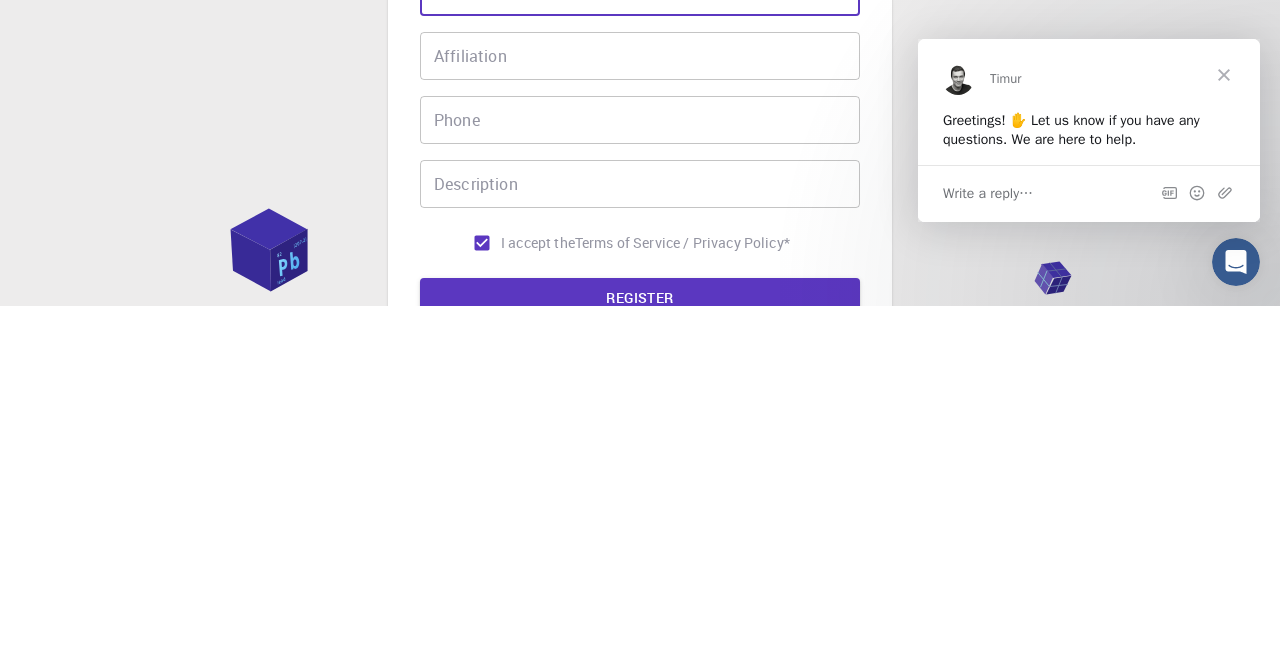 scroll, scrollTop: 144, scrollLeft: 0, axis: vertical 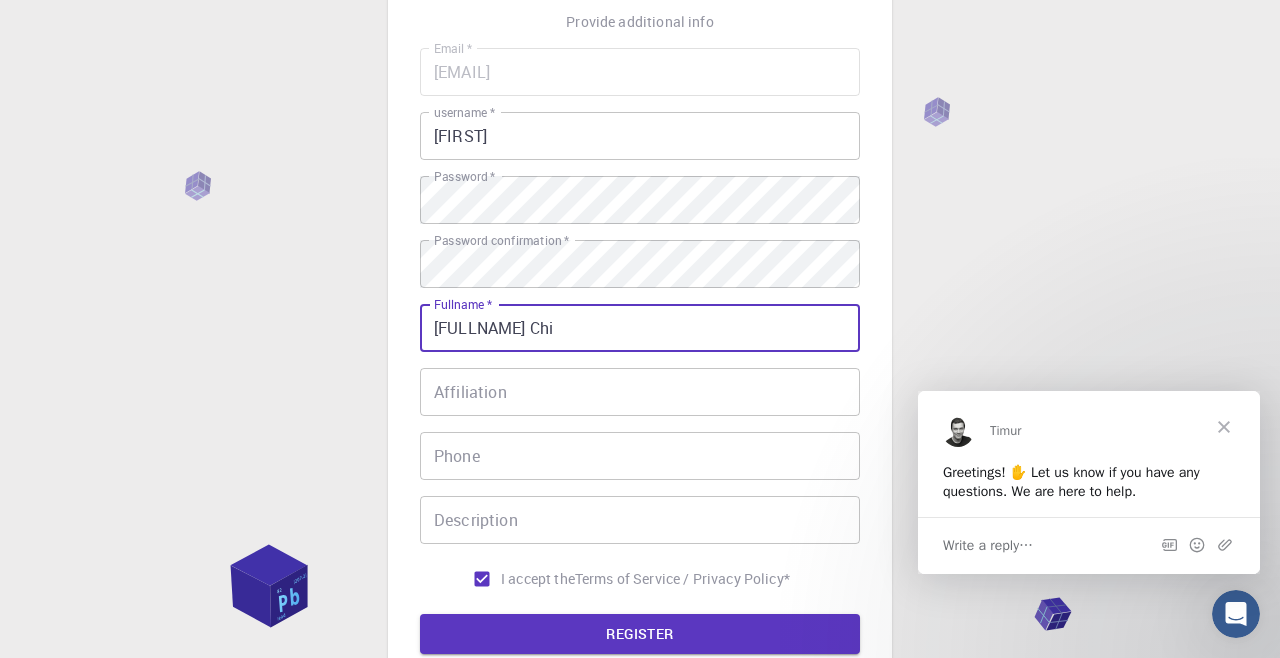 type on "[FULLNAME] Chi" 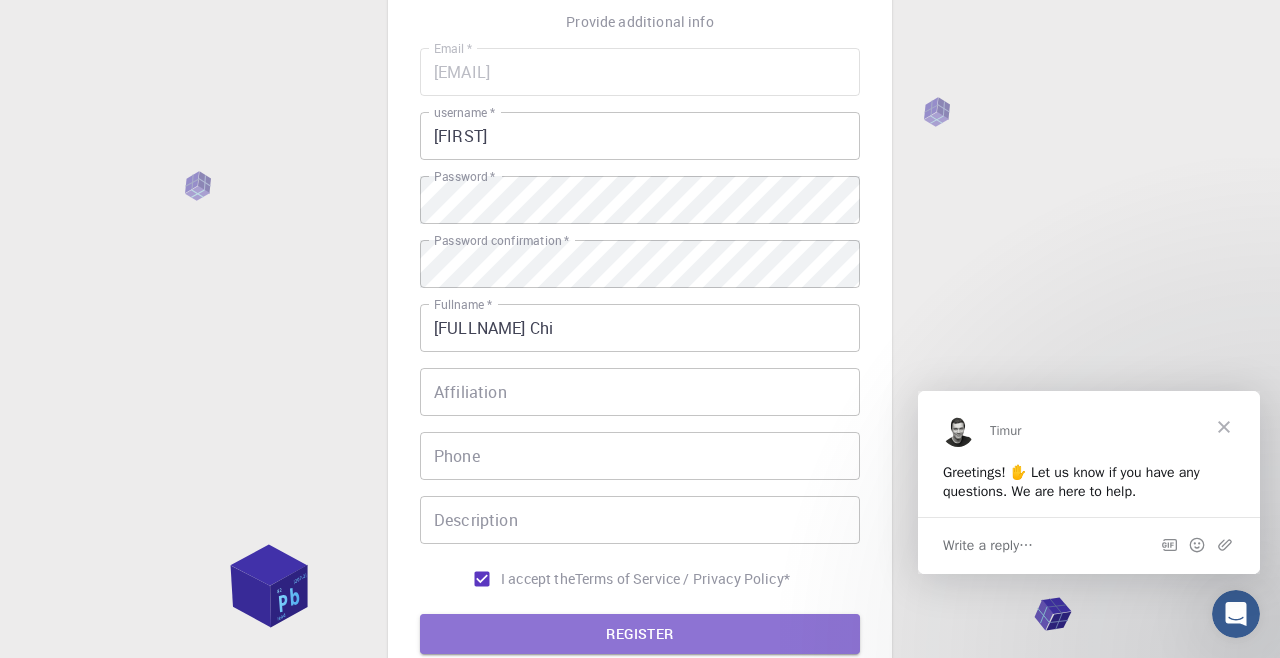 click on "REGISTER" at bounding box center (640, 634) 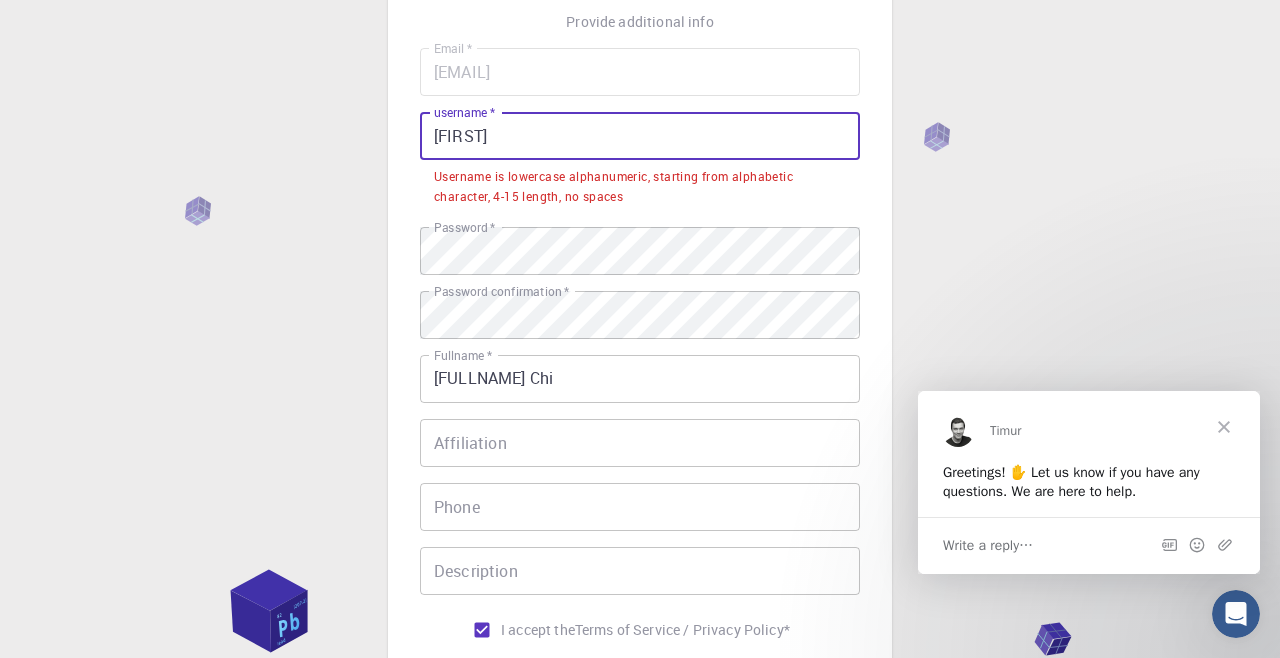 click on "[FIRST]" at bounding box center (640, 136) 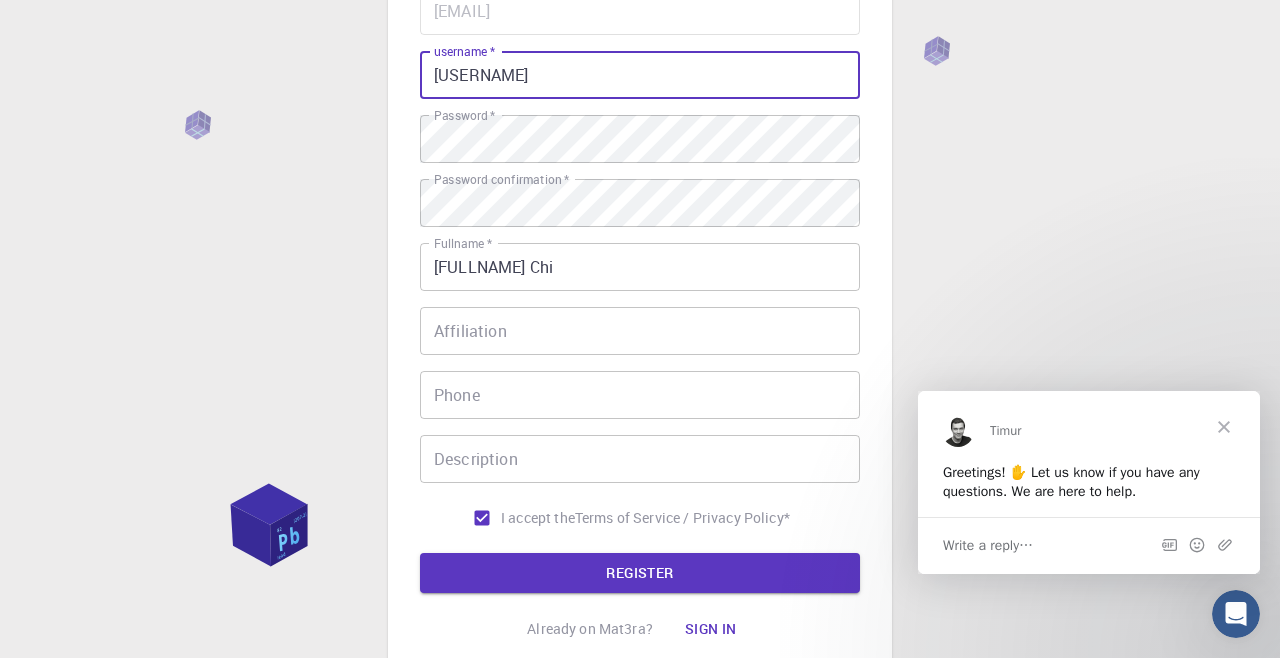 scroll, scrollTop: 208, scrollLeft: 0, axis: vertical 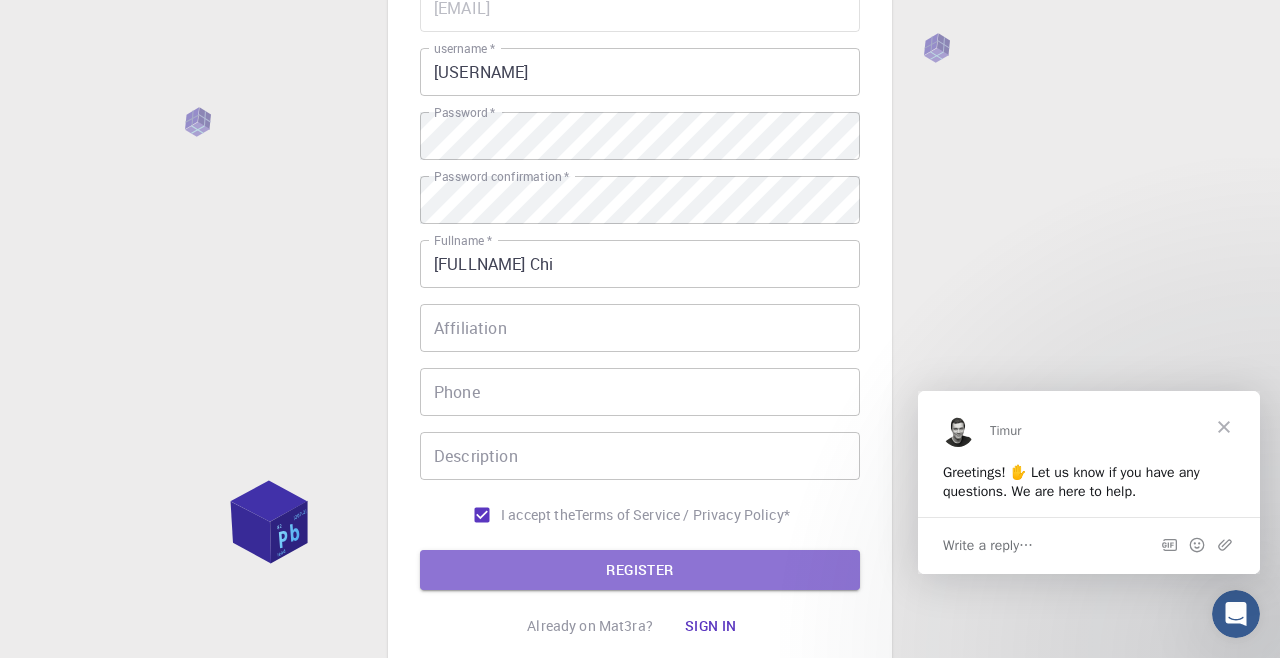 click on "REGISTER" at bounding box center (640, 570) 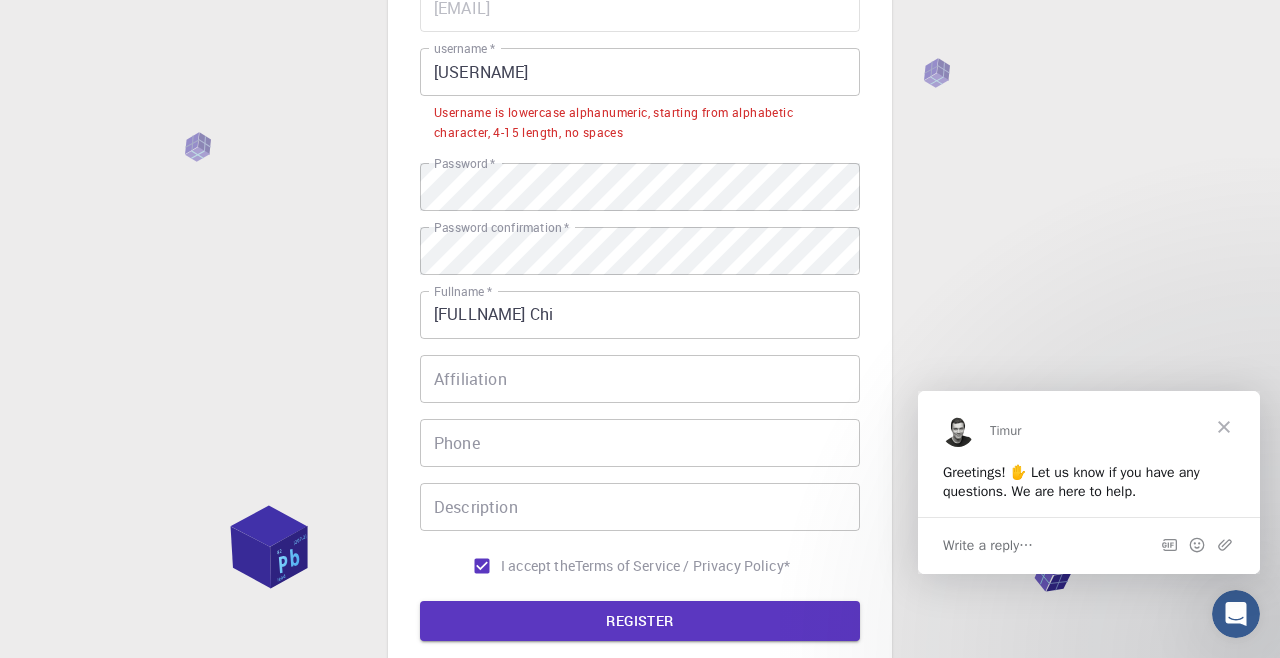 drag, startPoint x: 419, startPoint y: 256, endPoint x: 444, endPoint y: 73, distance: 184.69975 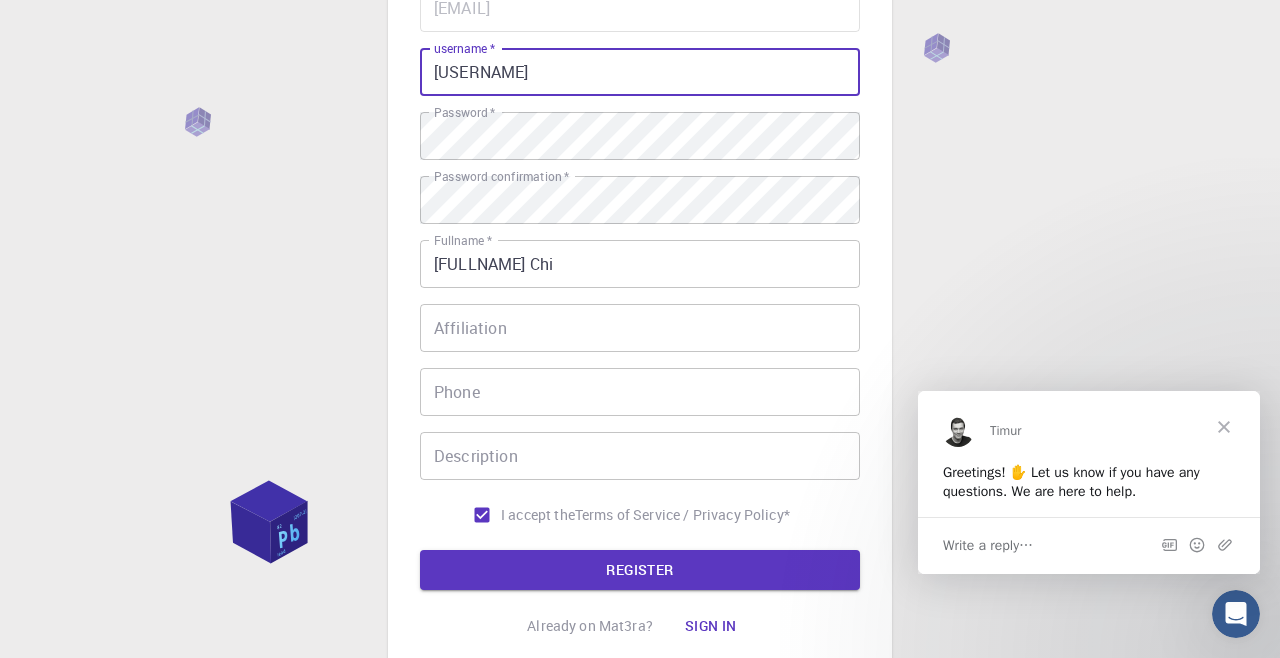 drag, startPoint x: 444, startPoint y: 73, endPoint x: 479, endPoint y: 72, distance: 35.014282 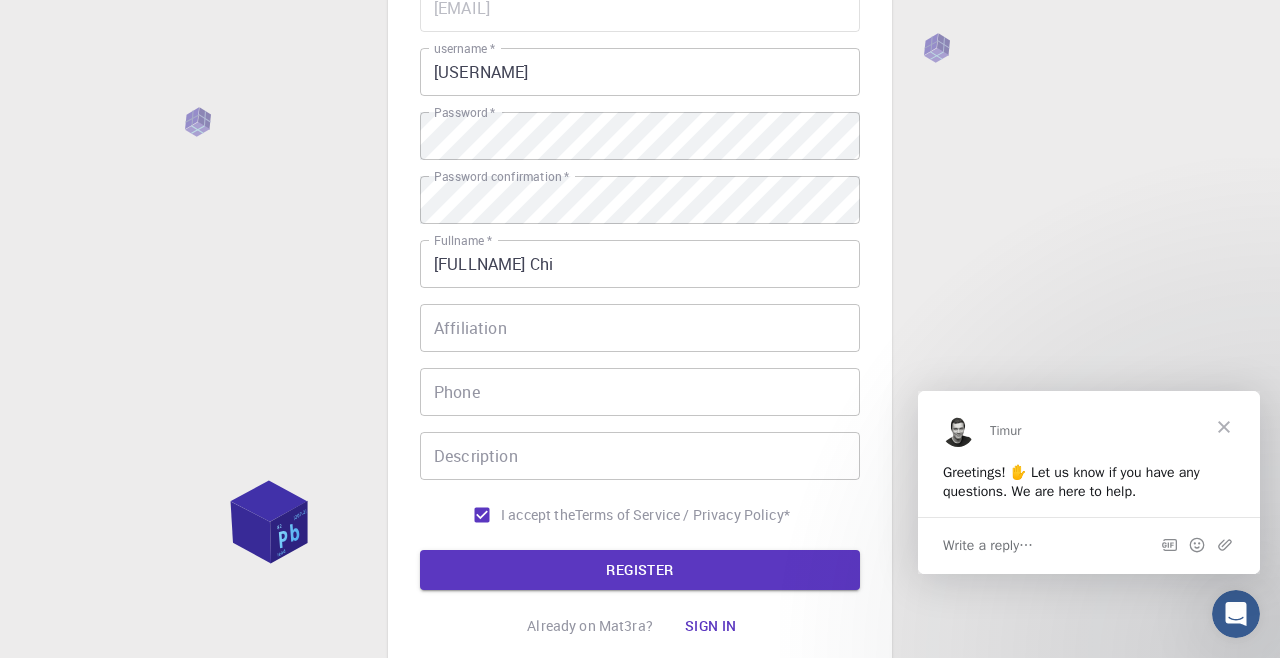 click on "REGISTER" at bounding box center (640, 570) 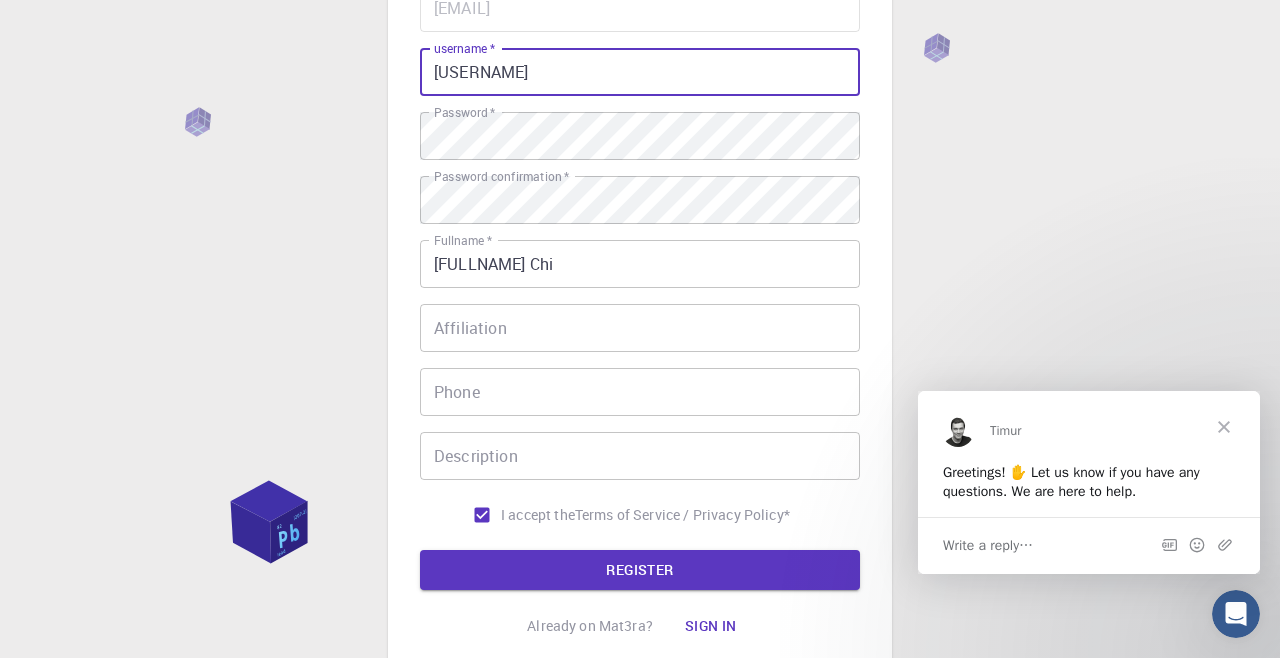 type on "[USERNAME]" 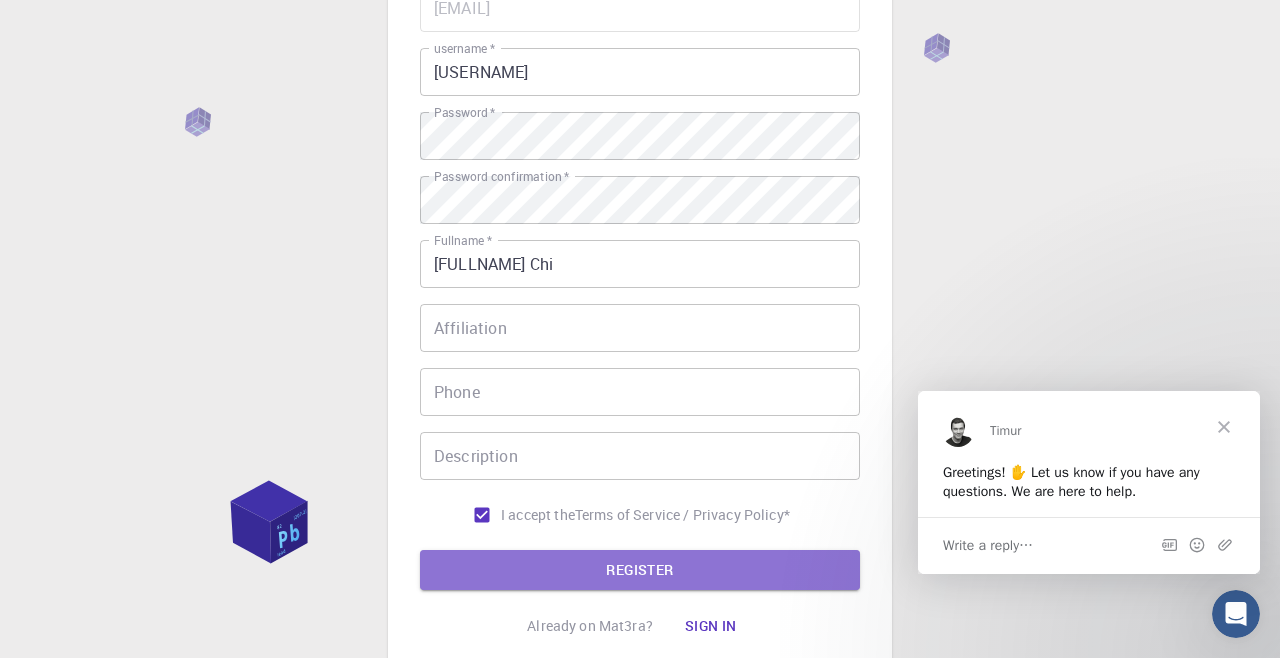 click on "REGISTER" at bounding box center [640, 570] 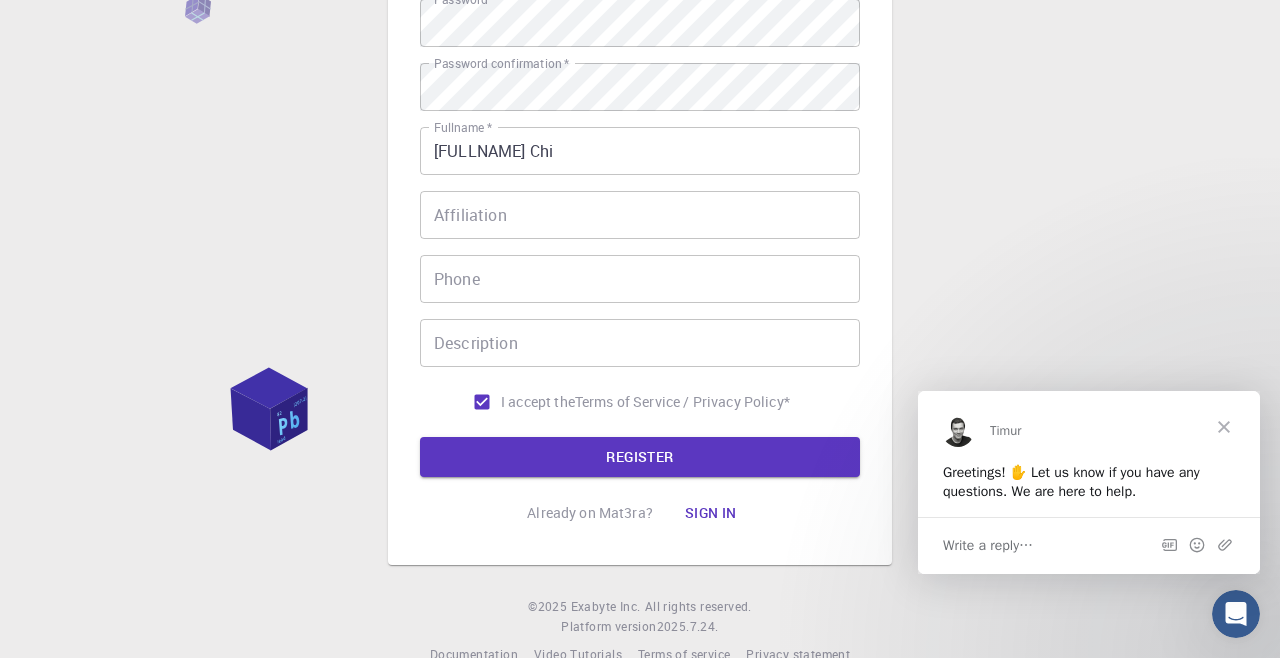 scroll, scrollTop: 363, scrollLeft: 0, axis: vertical 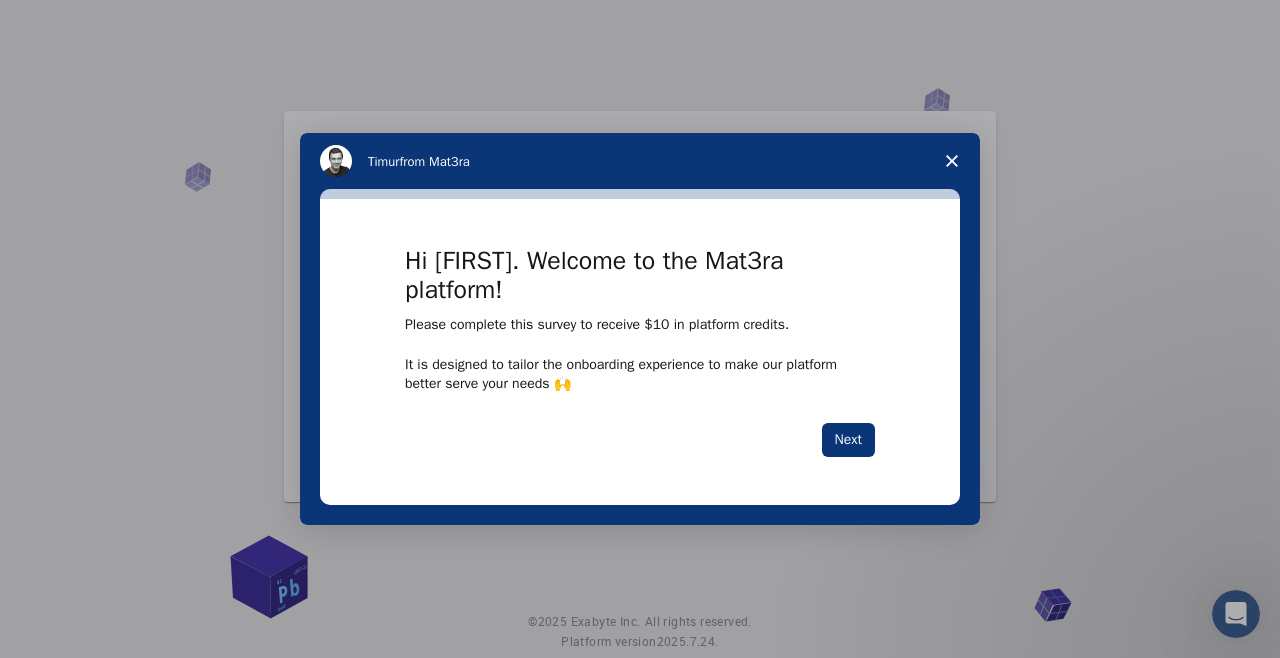 click 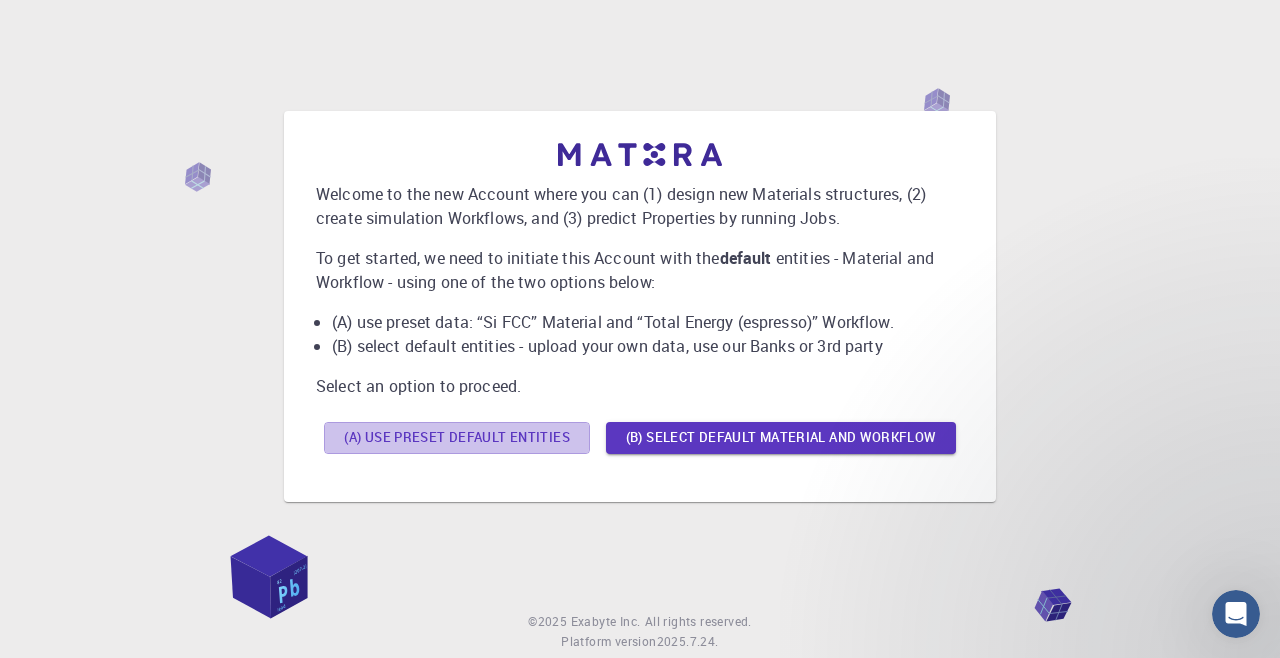 click on "(A) Use preset default entities" at bounding box center (457, 438) 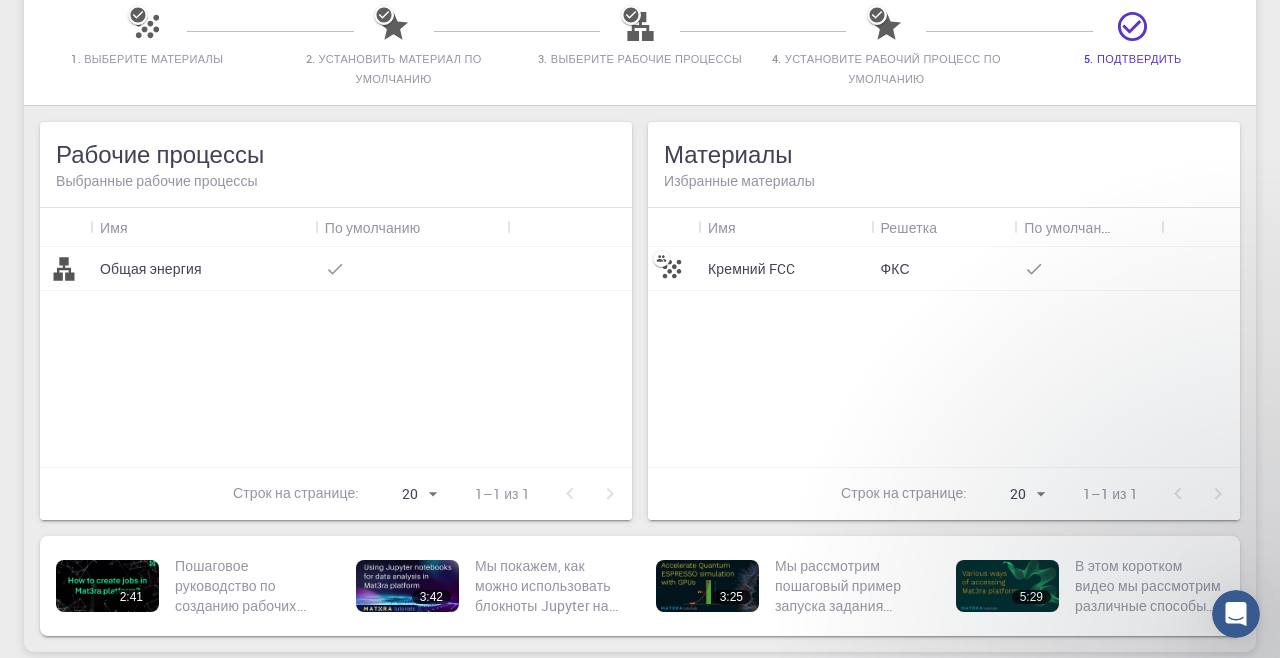 scroll, scrollTop: 0, scrollLeft: 0, axis: both 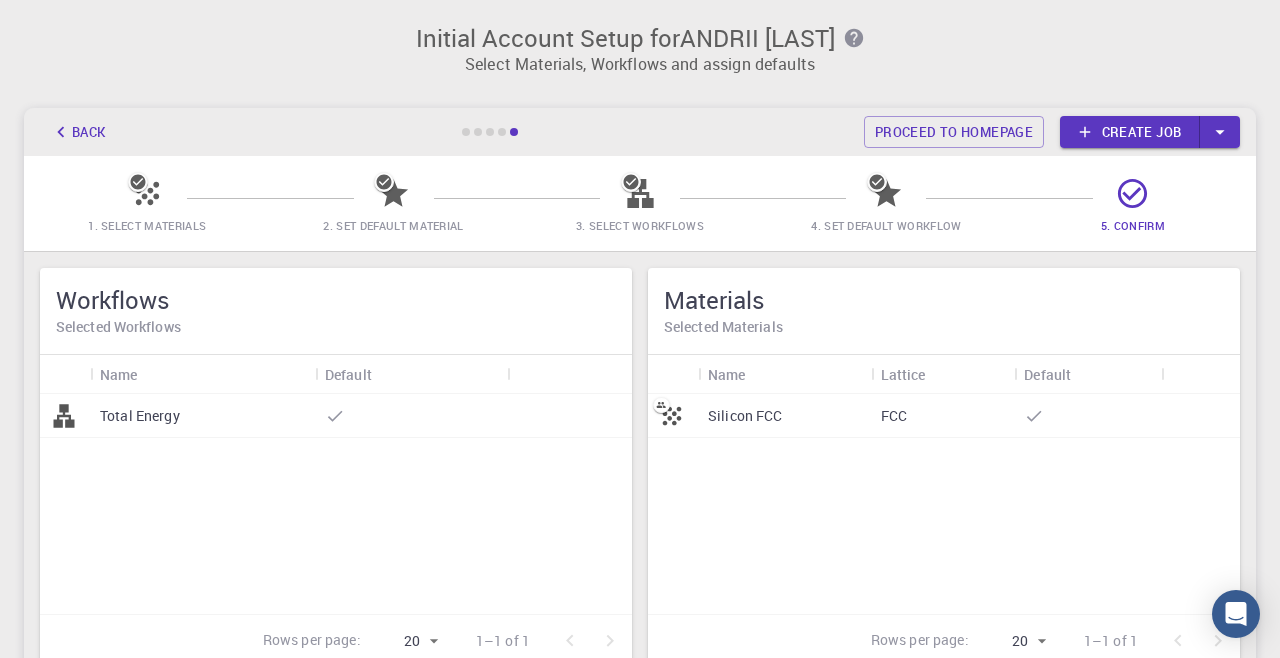 click on "Initial Account Setup for  ANDRII Chi Select Materials, Workflows and assign defaults Back Proceed to homepage Create job 1. Select Materials 2. Set Default Material 3. Select Workflows 4. Set Default Workflow 5. Confirm Workflows Selected Workflows Name Default Total Energy Rows per page: 20 20 1–1 of 1 Materials Selected Materials Name Lattice Default Silicon FCC FCC Rows per page: 20 20 1–1 of 1 2:41 Step-by-step guide on how to create jobs on Mat3ra platform. 3:42 We present how we can use Jupyter notebooks in Mat3ra platform for data analysis. 3:25 We walk through a step-by-step example of running a Quantum ESPRESSO job on a GPU enabled node. We see significant performance improvement by using CUDA/GPU-enabled version of Quantum ESPRESSO 5:29 In this short video, we will go through various ways of accessing Mat3ra platform. There are three main modes of accessing Mat3ra platform: (1) Web/browser interface, (2) Command line interface (CLI), and (3) API access. ©  2025     ." at bounding box center (640, 477) 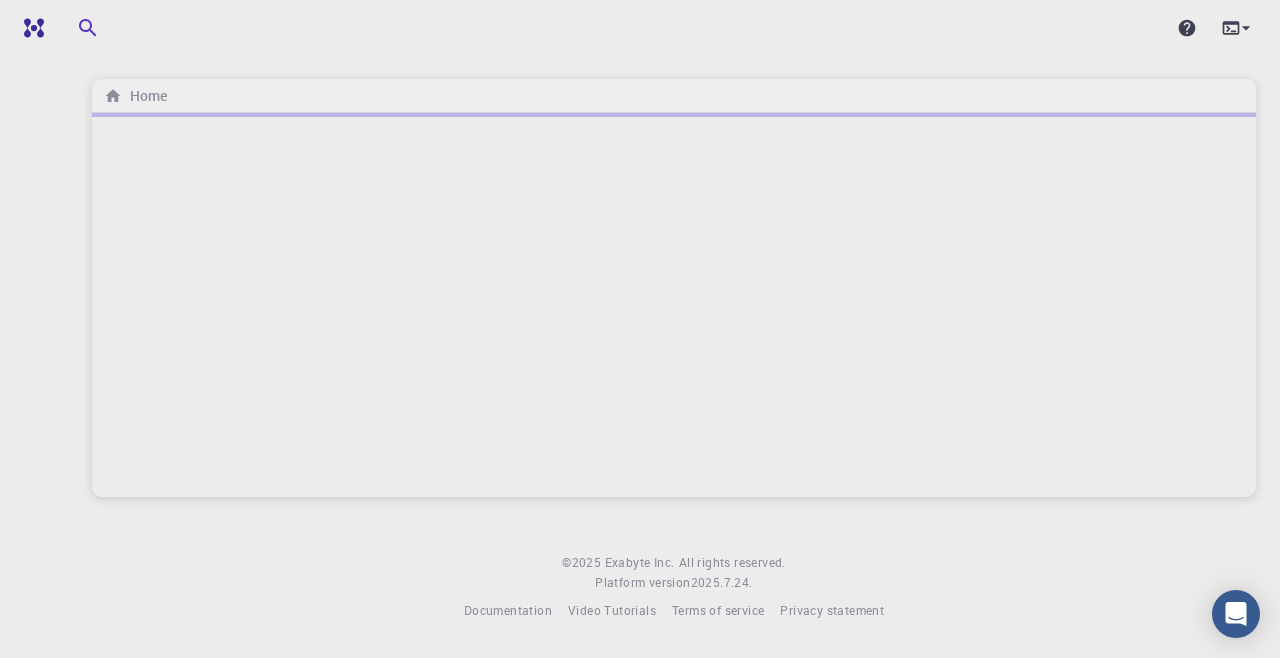 scroll, scrollTop: 0, scrollLeft: 0, axis: both 